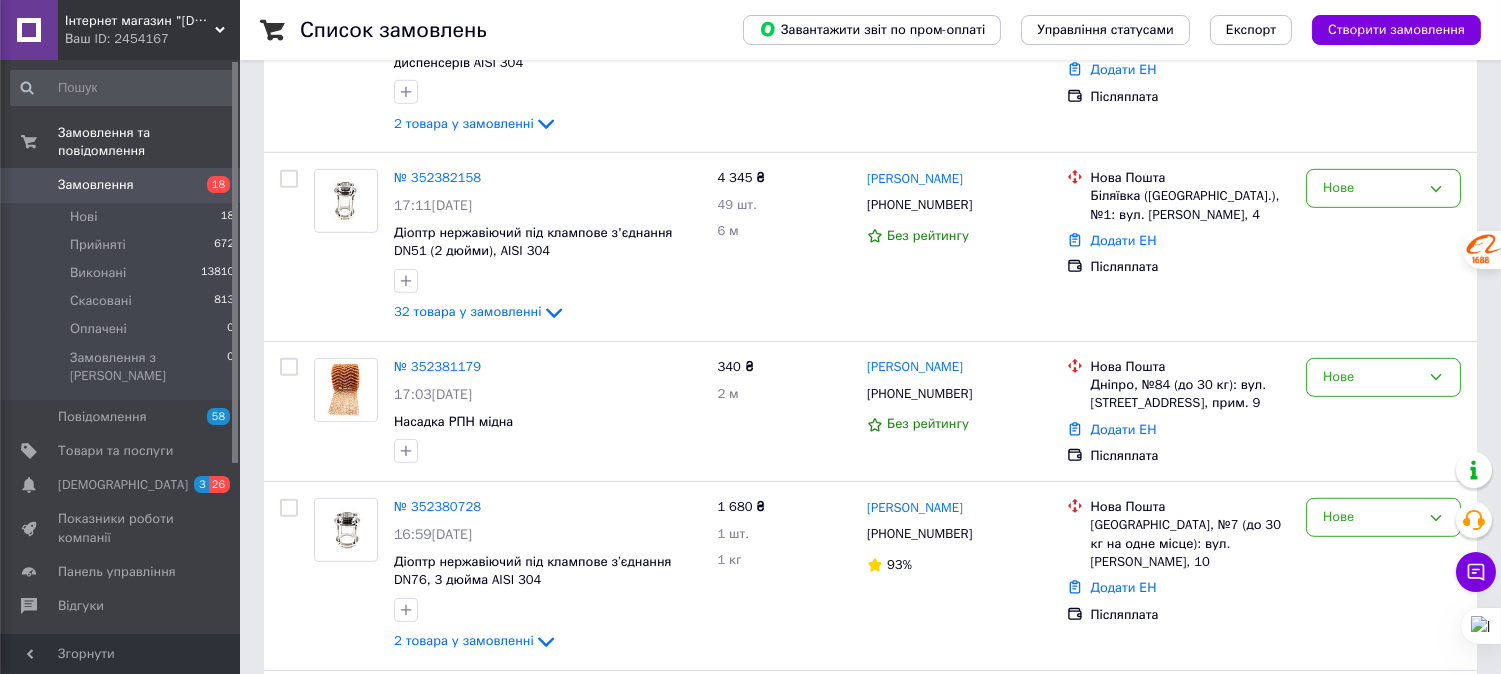 scroll, scrollTop: 0, scrollLeft: 0, axis: both 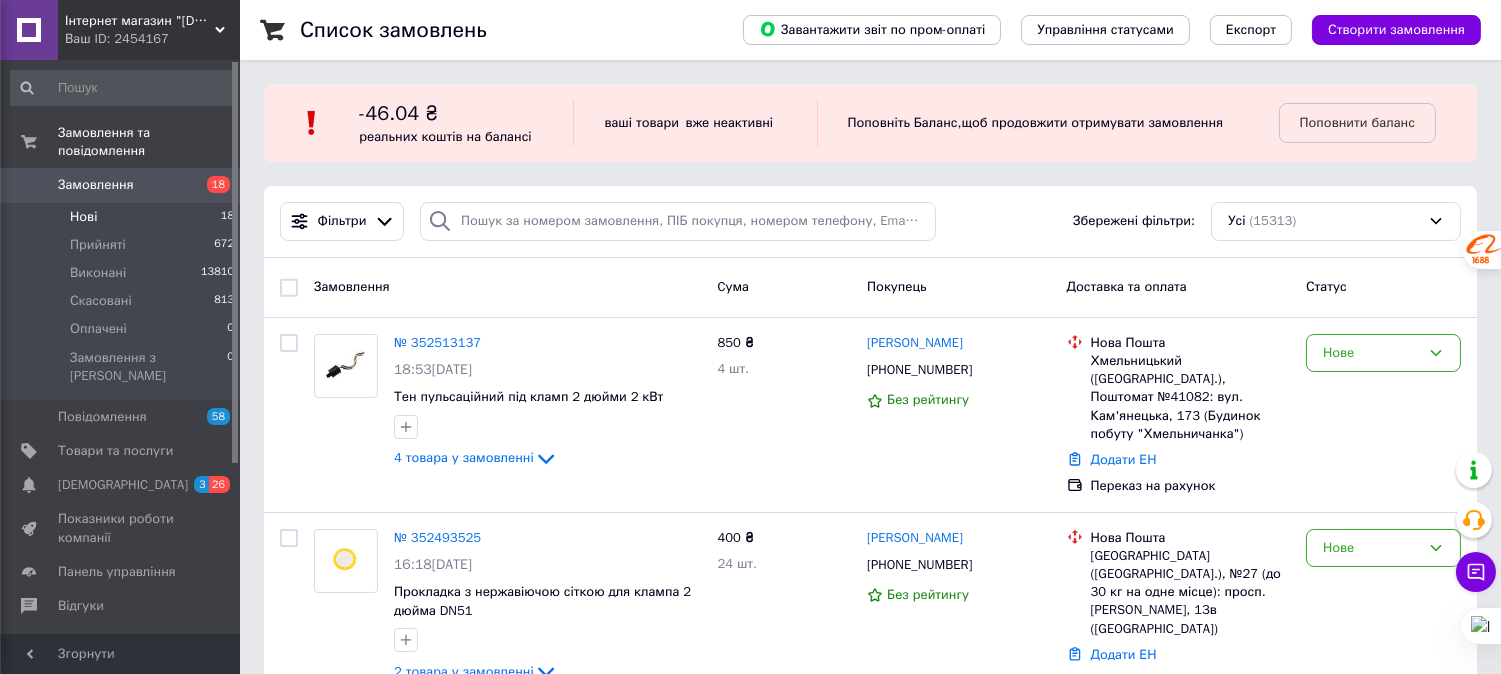click on "Нові 18" at bounding box center (123, 217) 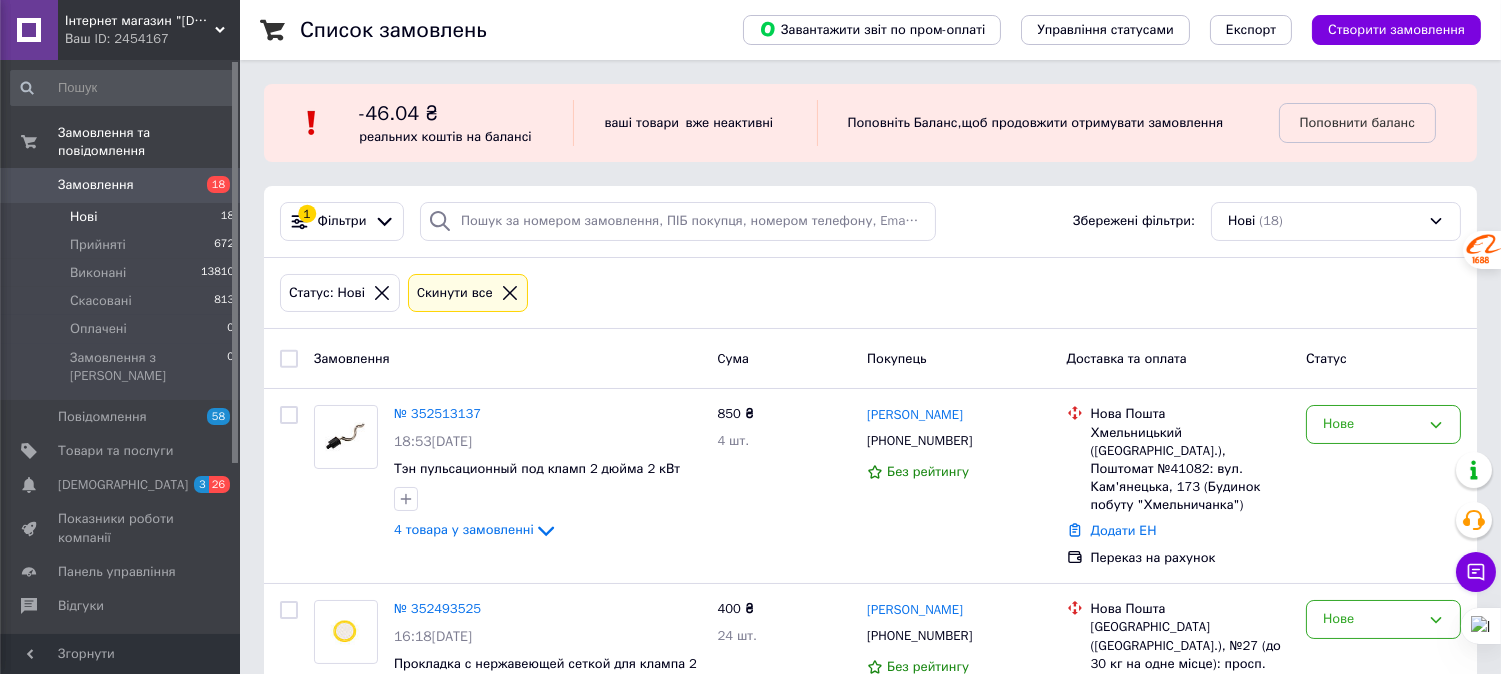 click at bounding box center (289, 359) 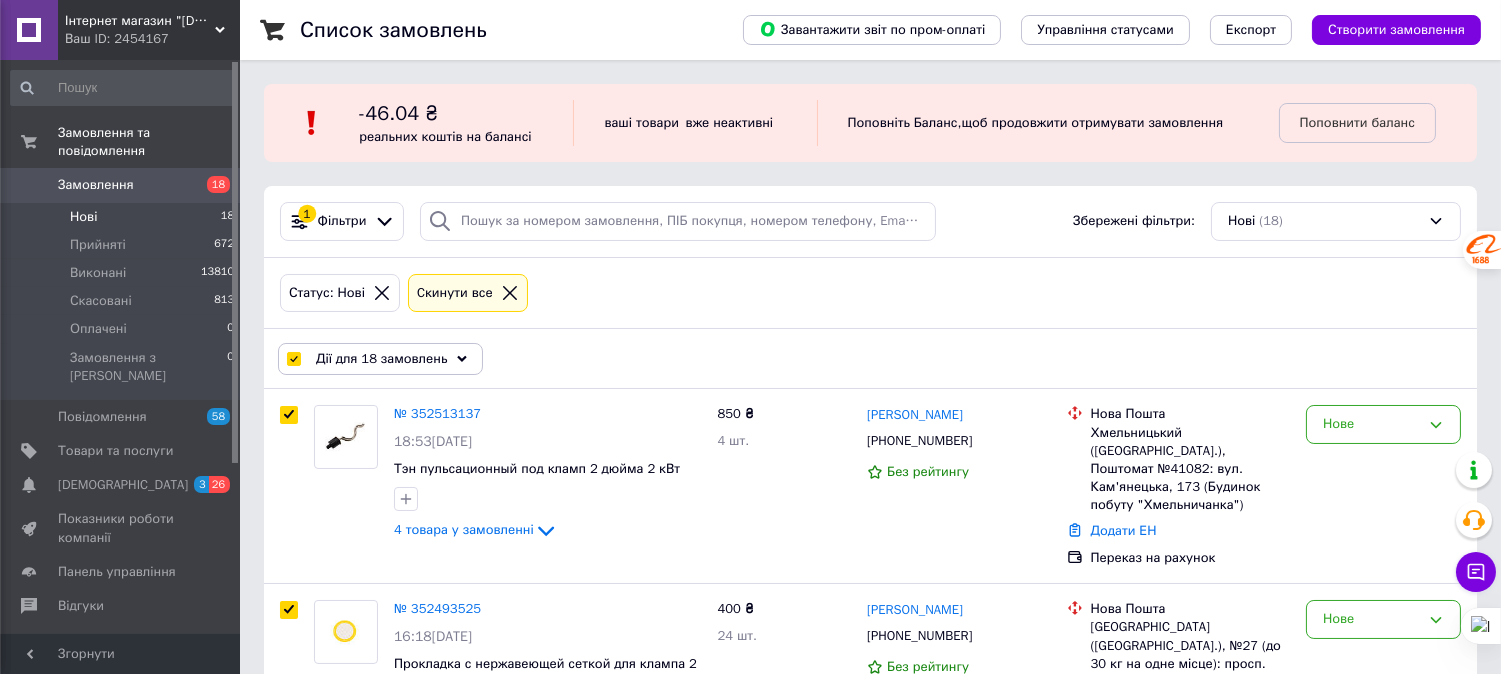 checkbox on "true" 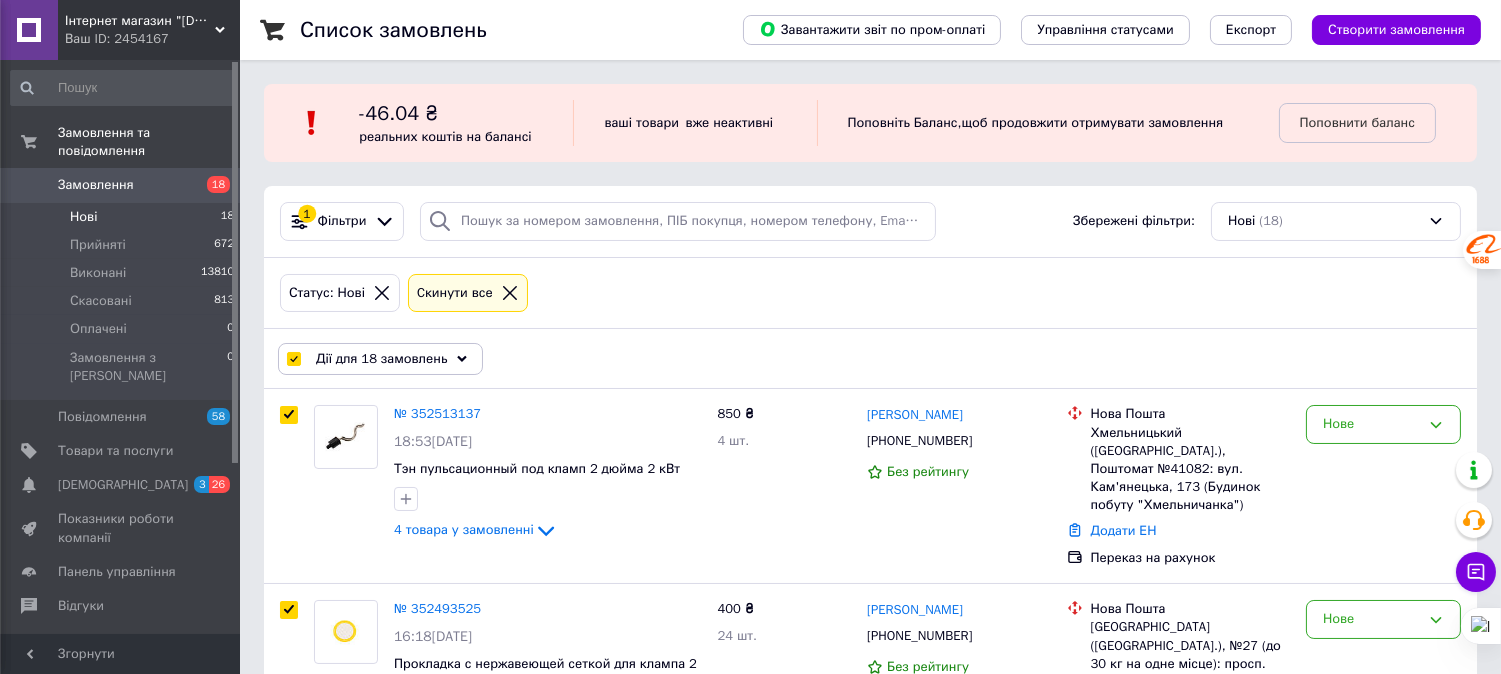click on "Дії для 18 замовлень" at bounding box center (381, 359) 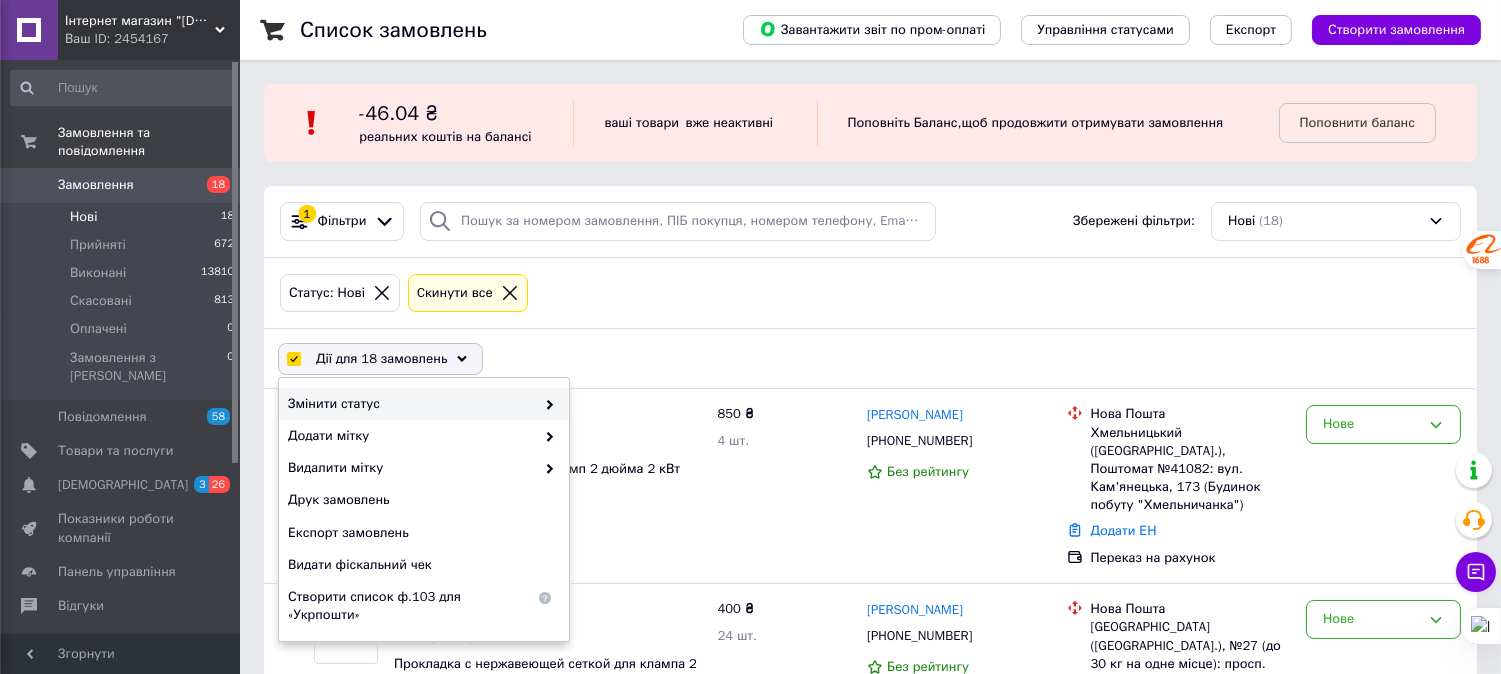 click on "Змінити статус" at bounding box center (411, 404) 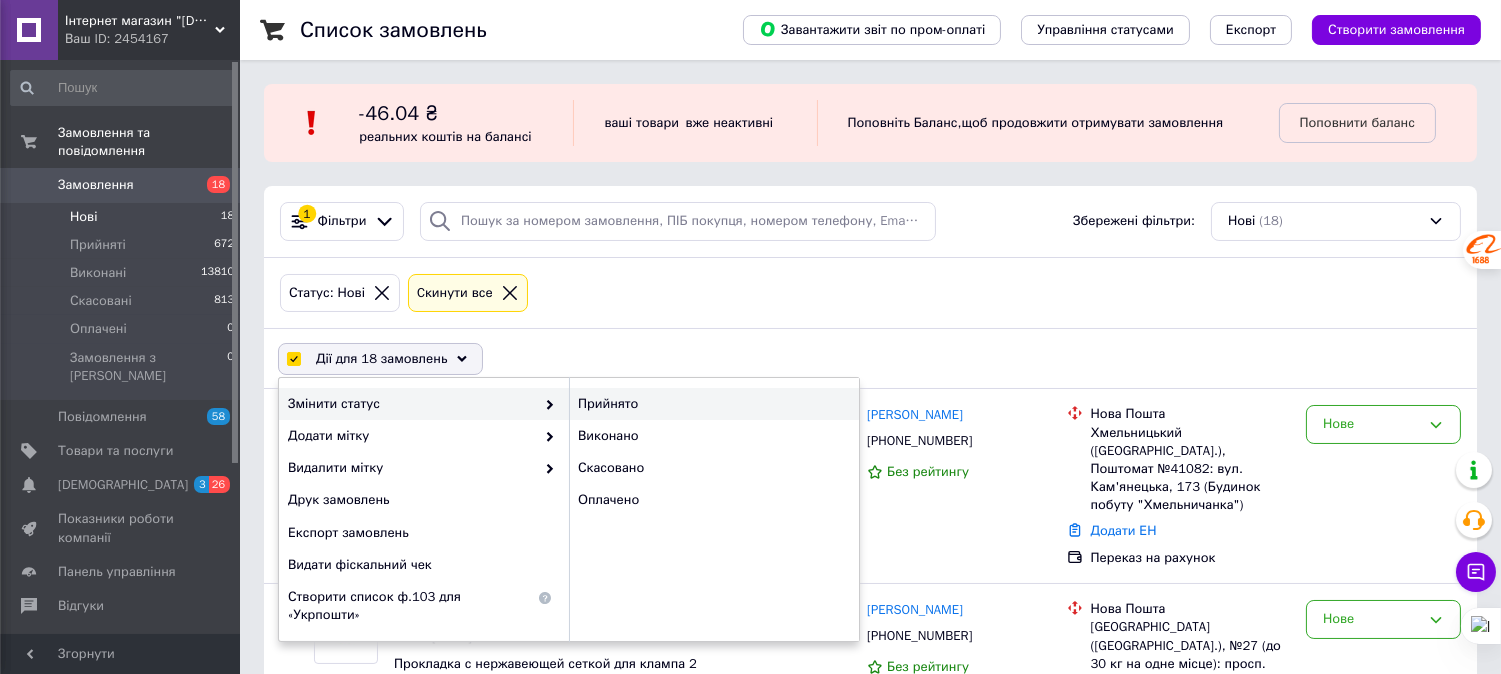 click on "Прийнято" at bounding box center (714, 404) 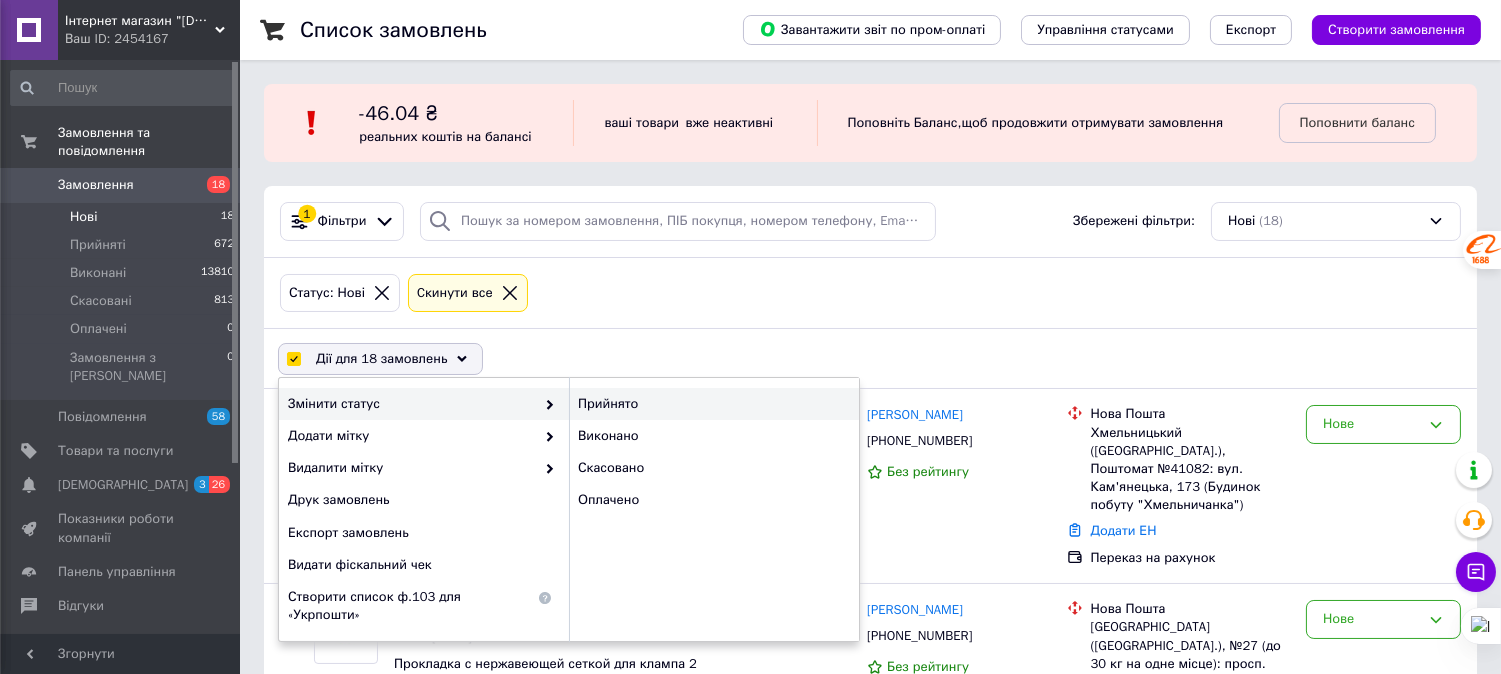 checkbox on "false" 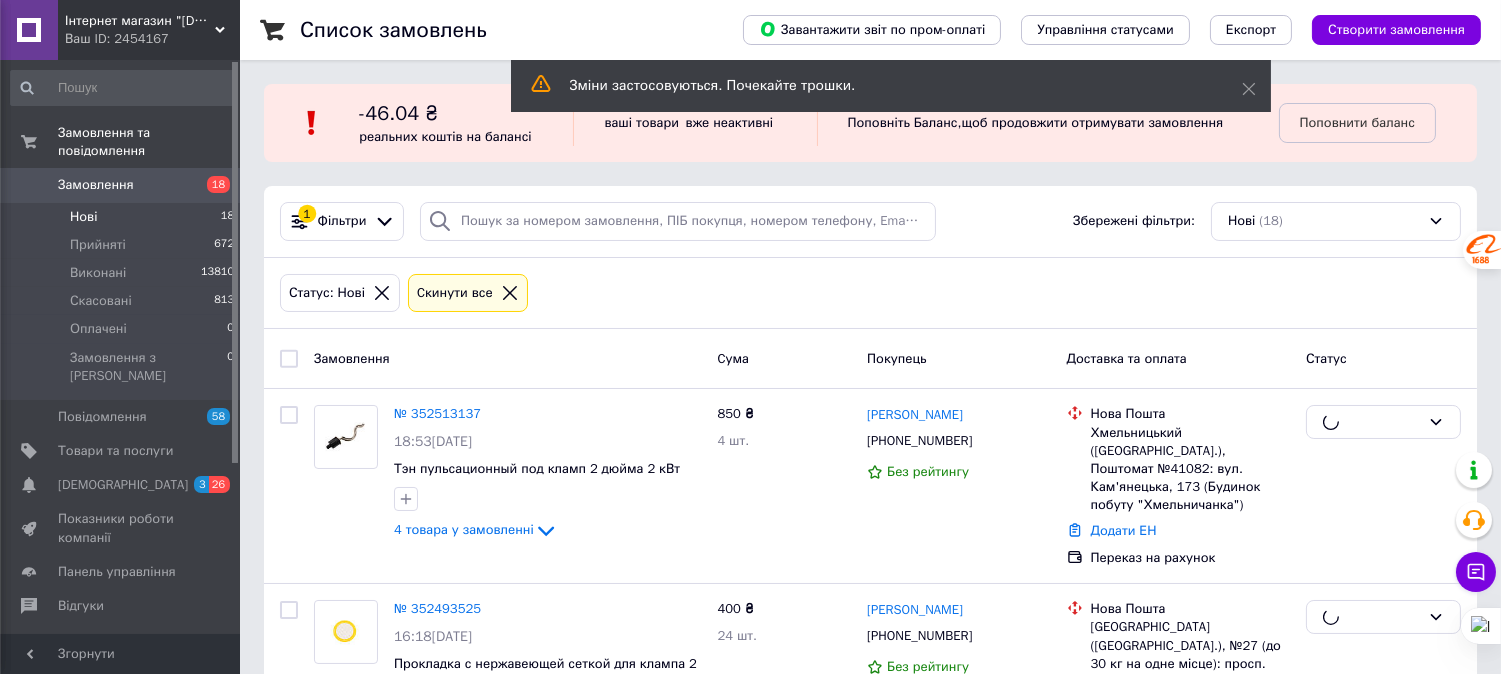 click on "Статус: Нові Cкинути все" at bounding box center [870, 294] 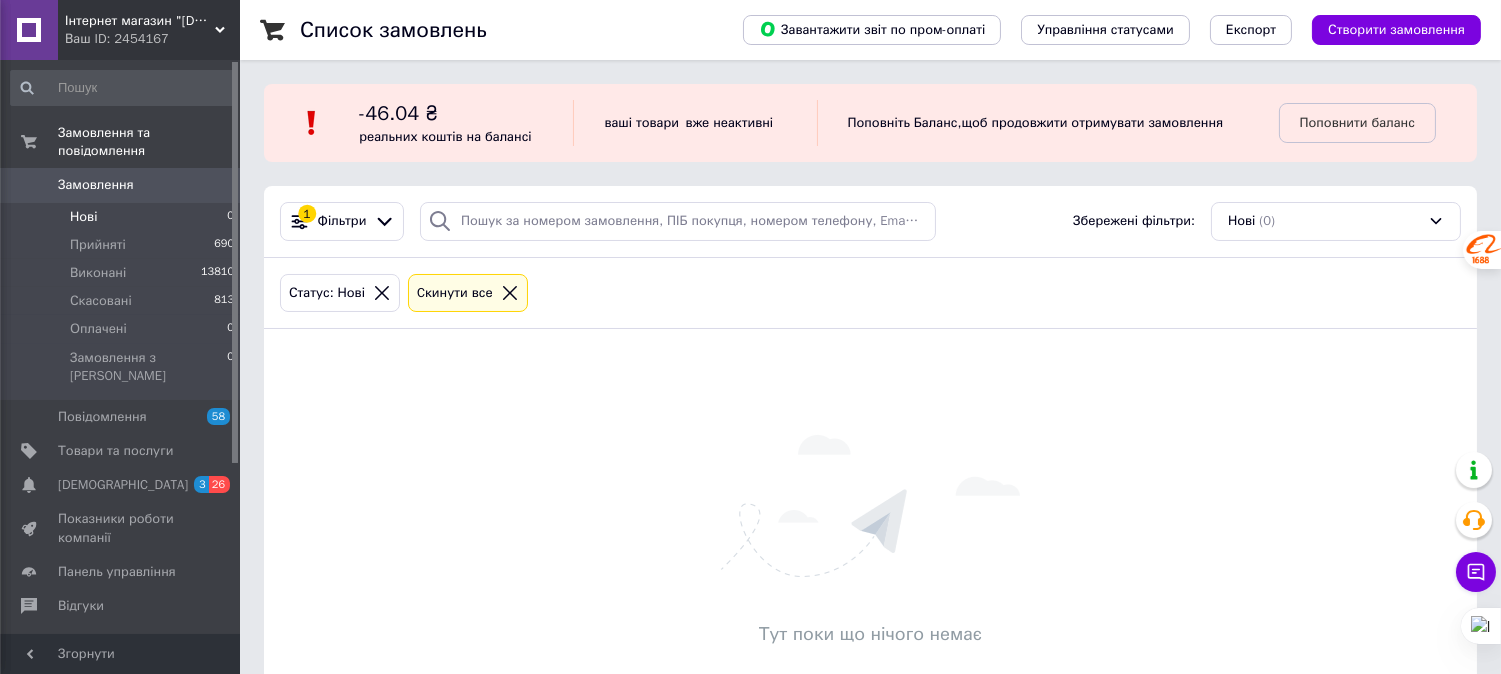 scroll, scrollTop: 0, scrollLeft: 0, axis: both 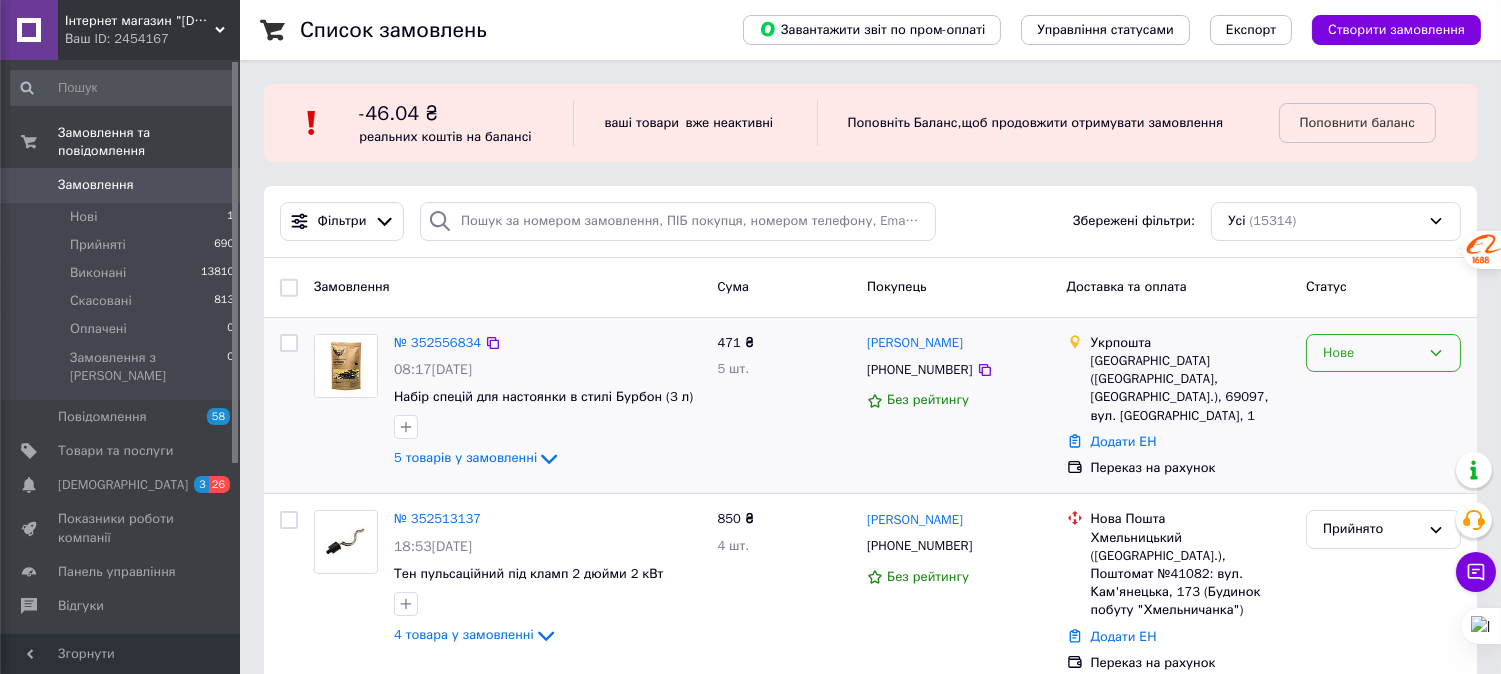 click on "Нове" at bounding box center (1371, 353) 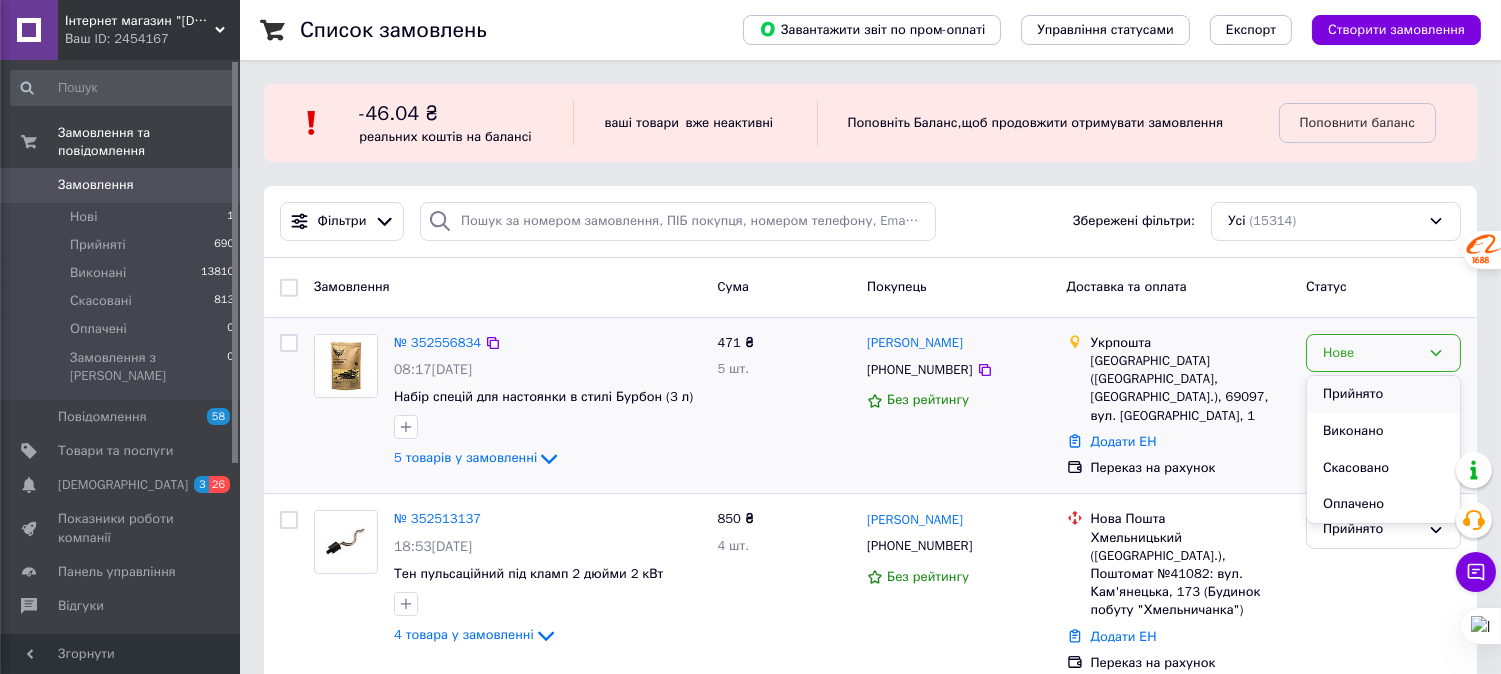 click on "Прийнято" at bounding box center (1383, 394) 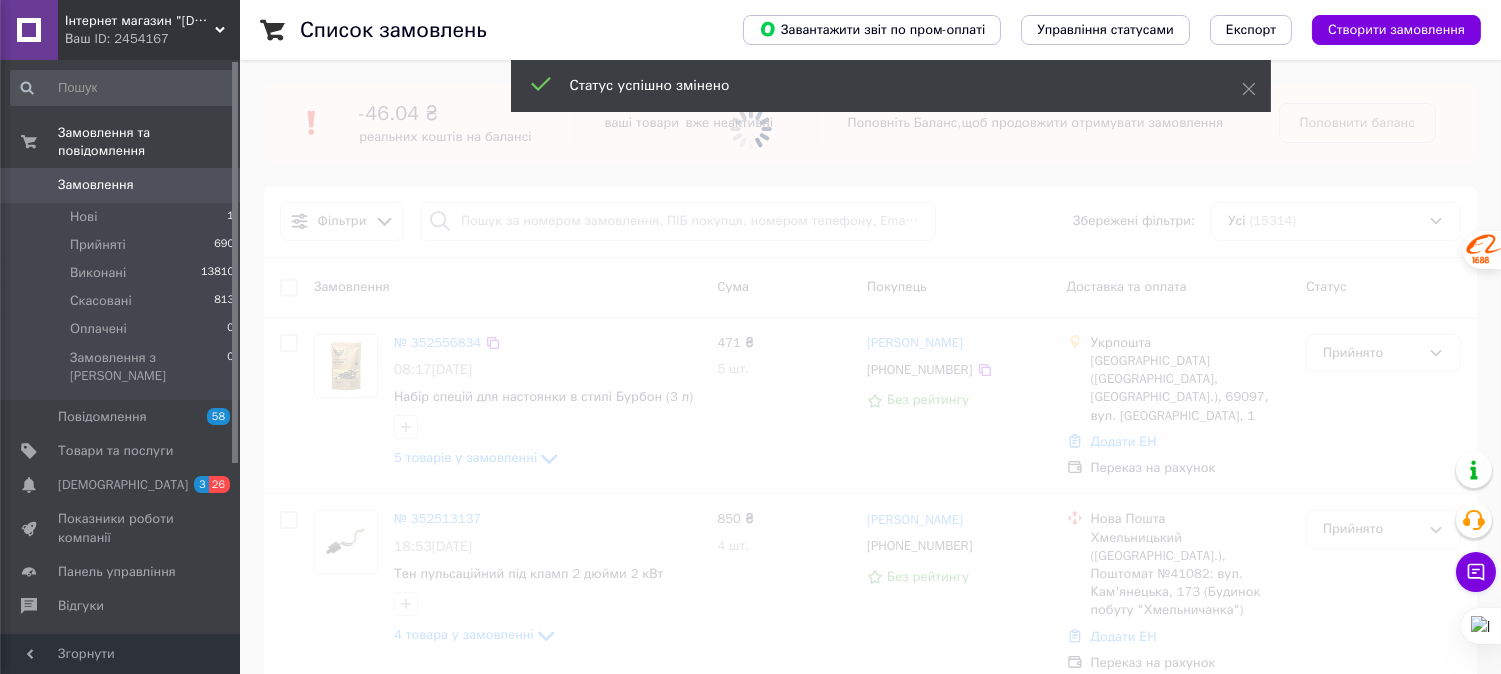 click at bounding box center [750, 128] 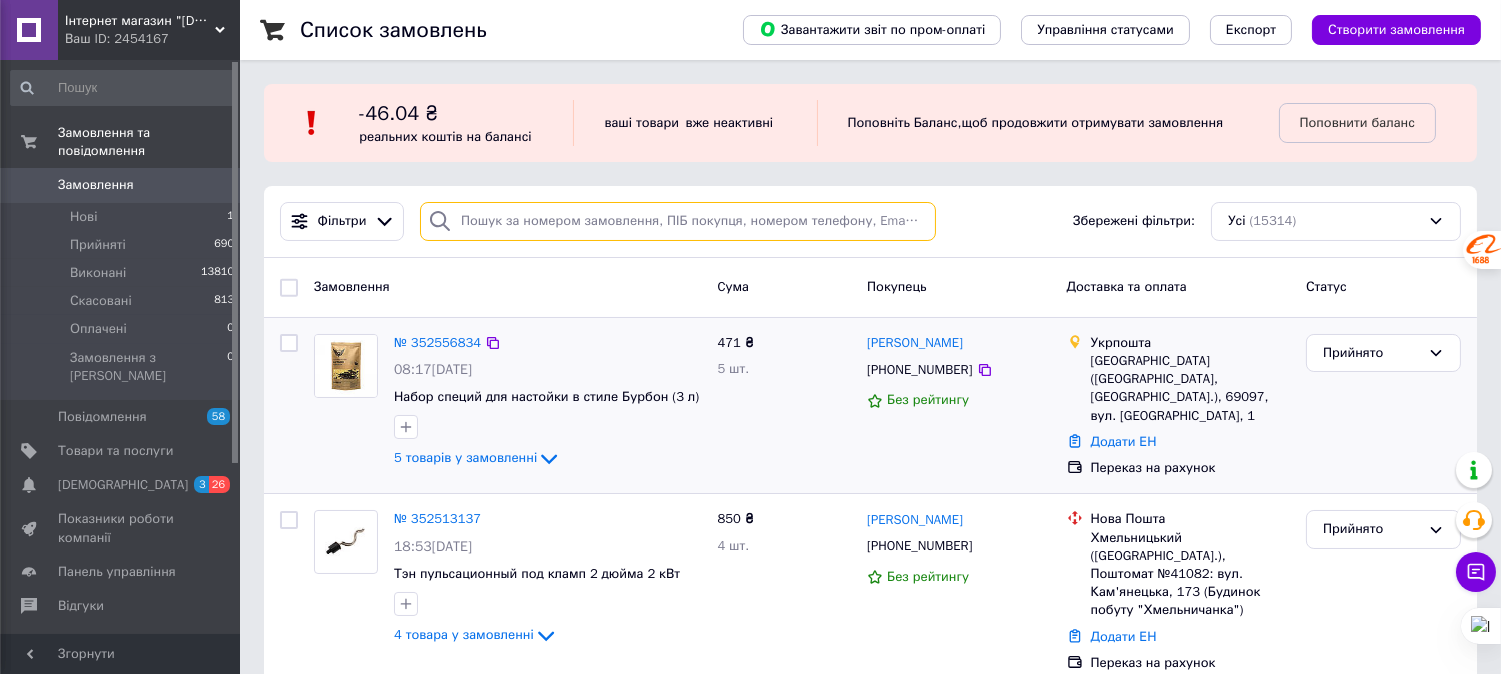 click at bounding box center (678, 221) 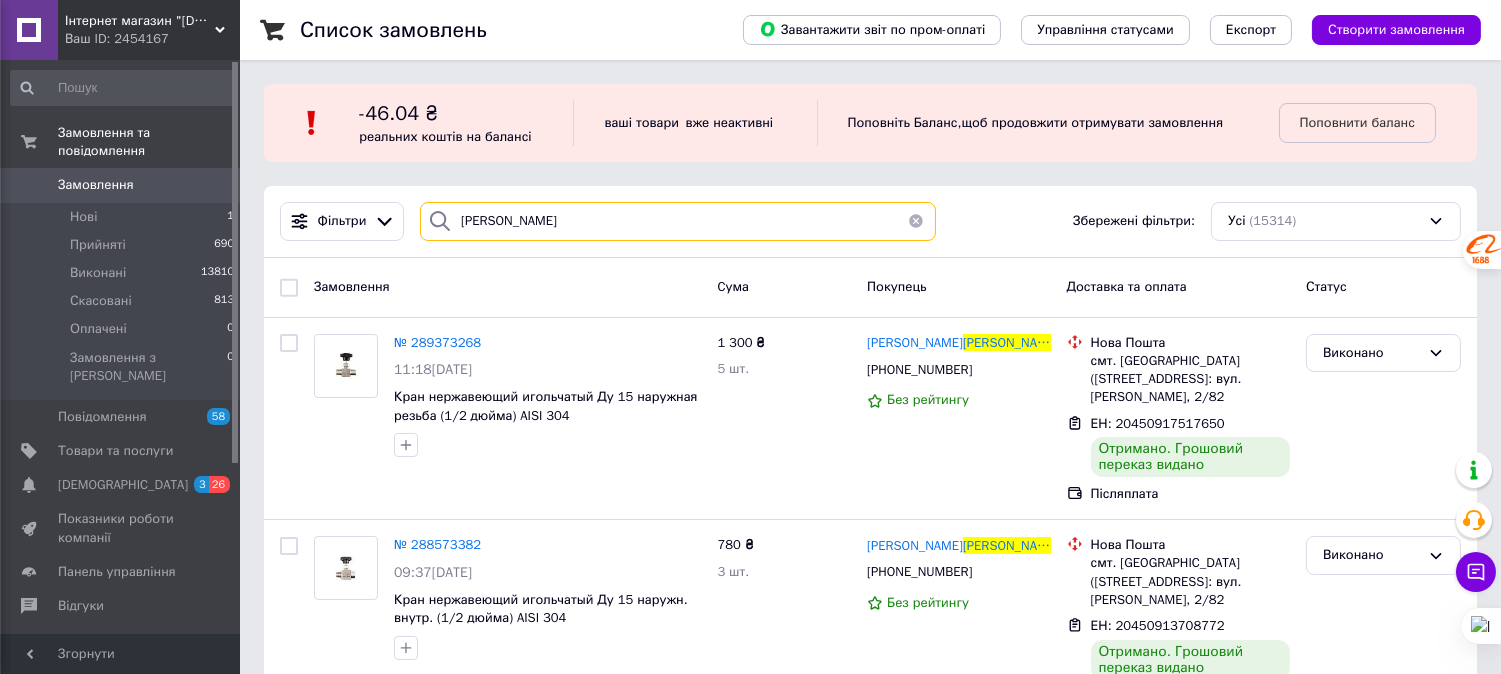 click on "бєлов" at bounding box center (678, 221) 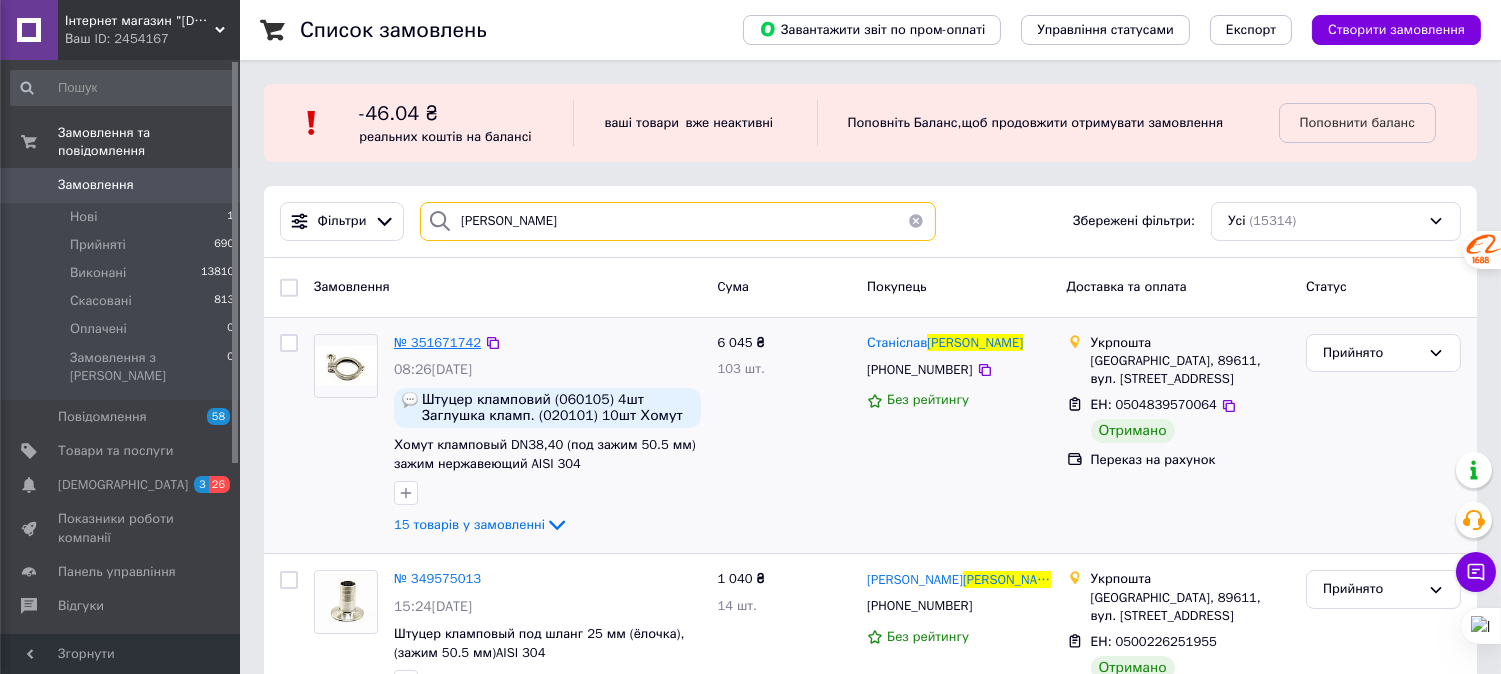 type on "белов" 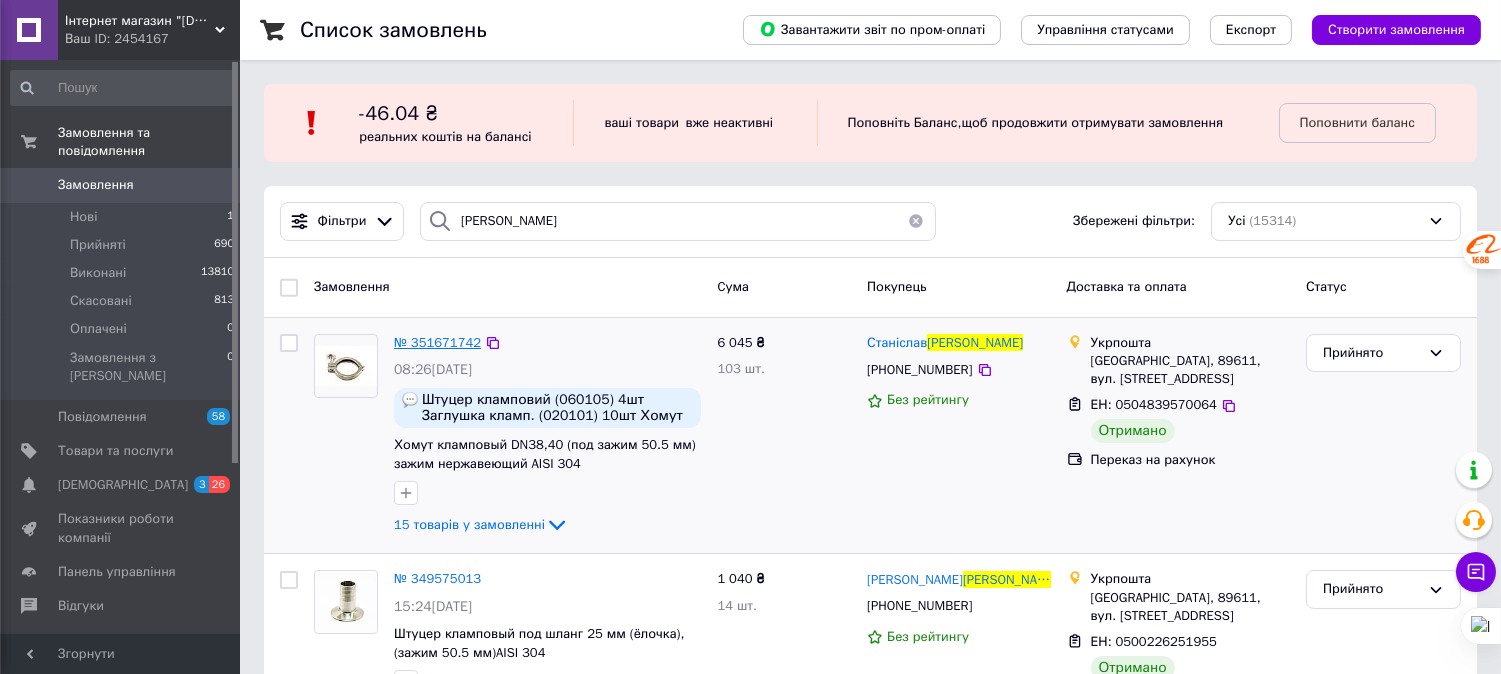 click on "№ 351671742" at bounding box center (437, 342) 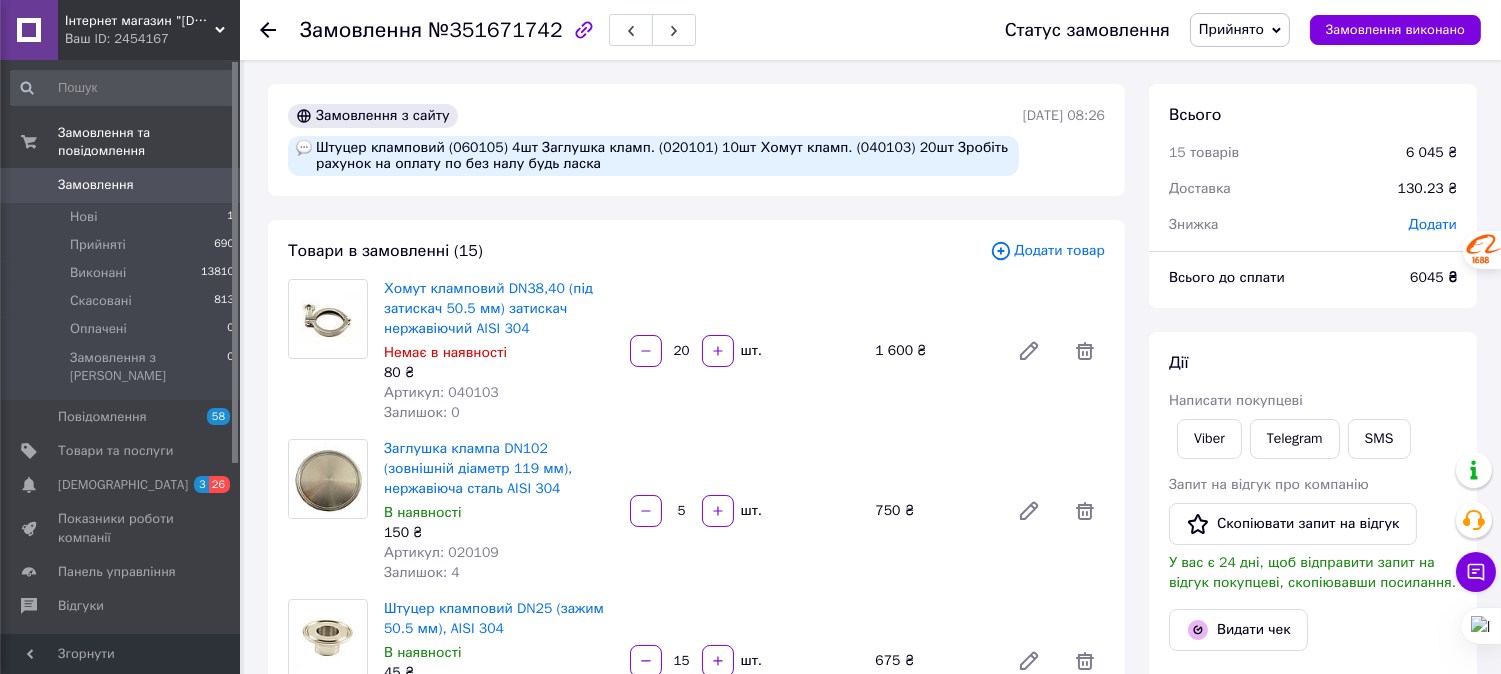 scroll, scrollTop: 95, scrollLeft: 0, axis: vertical 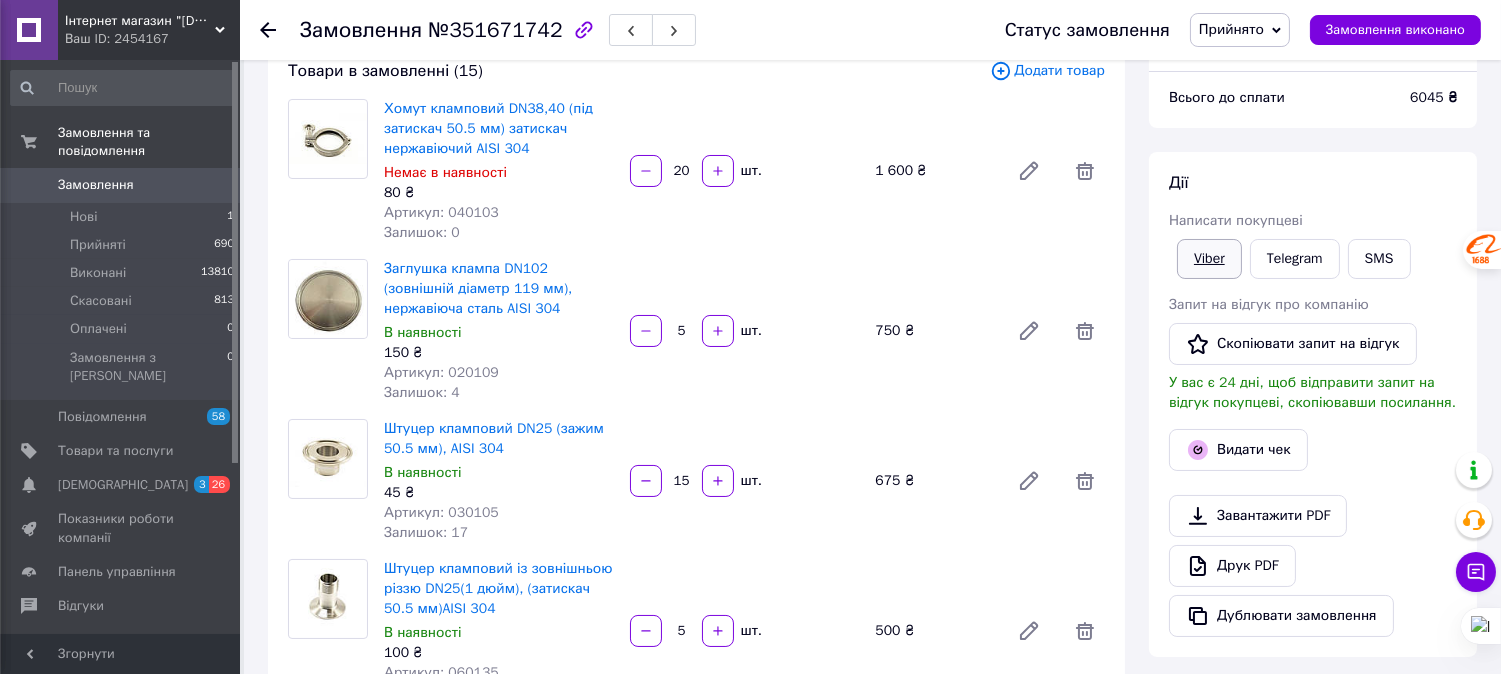 click on "Viber" at bounding box center (1209, 259) 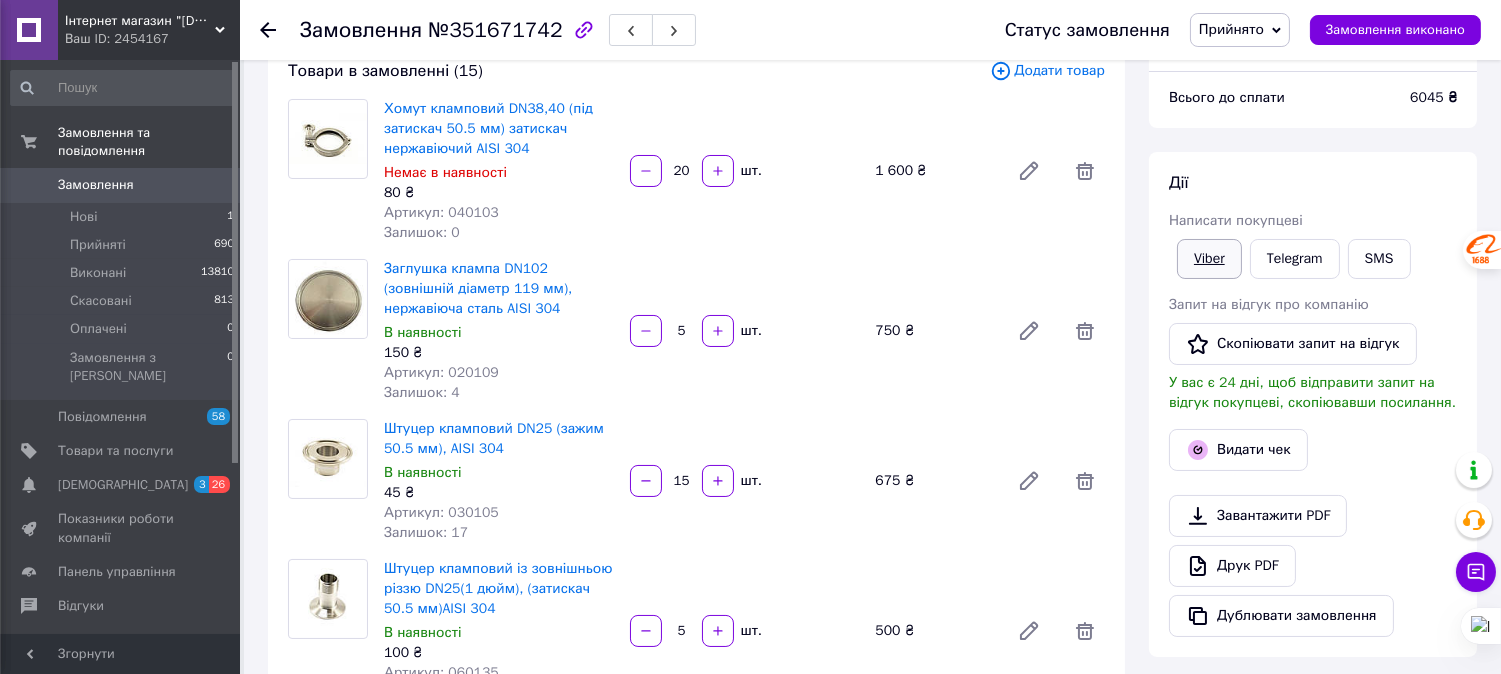 click on "Viber" at bounding box center (1209, 259) 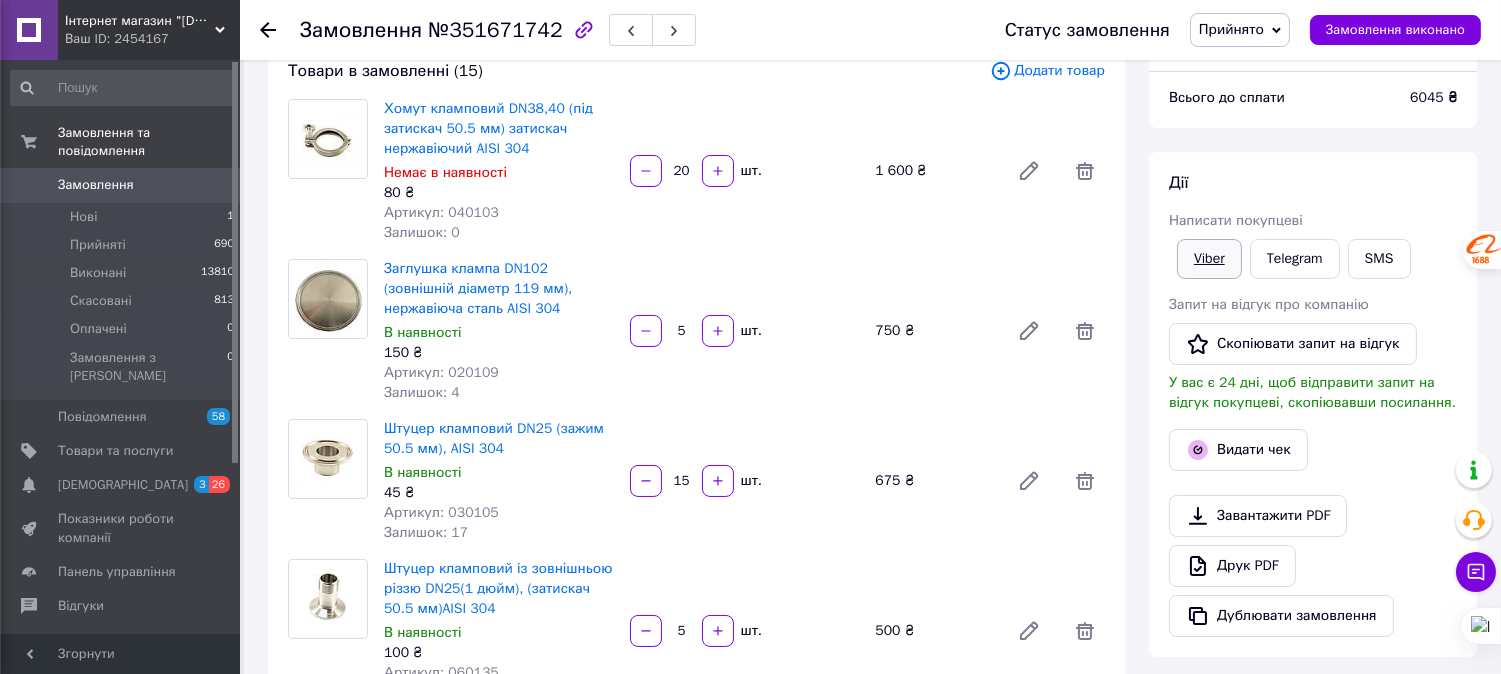 click on "Viber" at bounding box center (1209, 259) 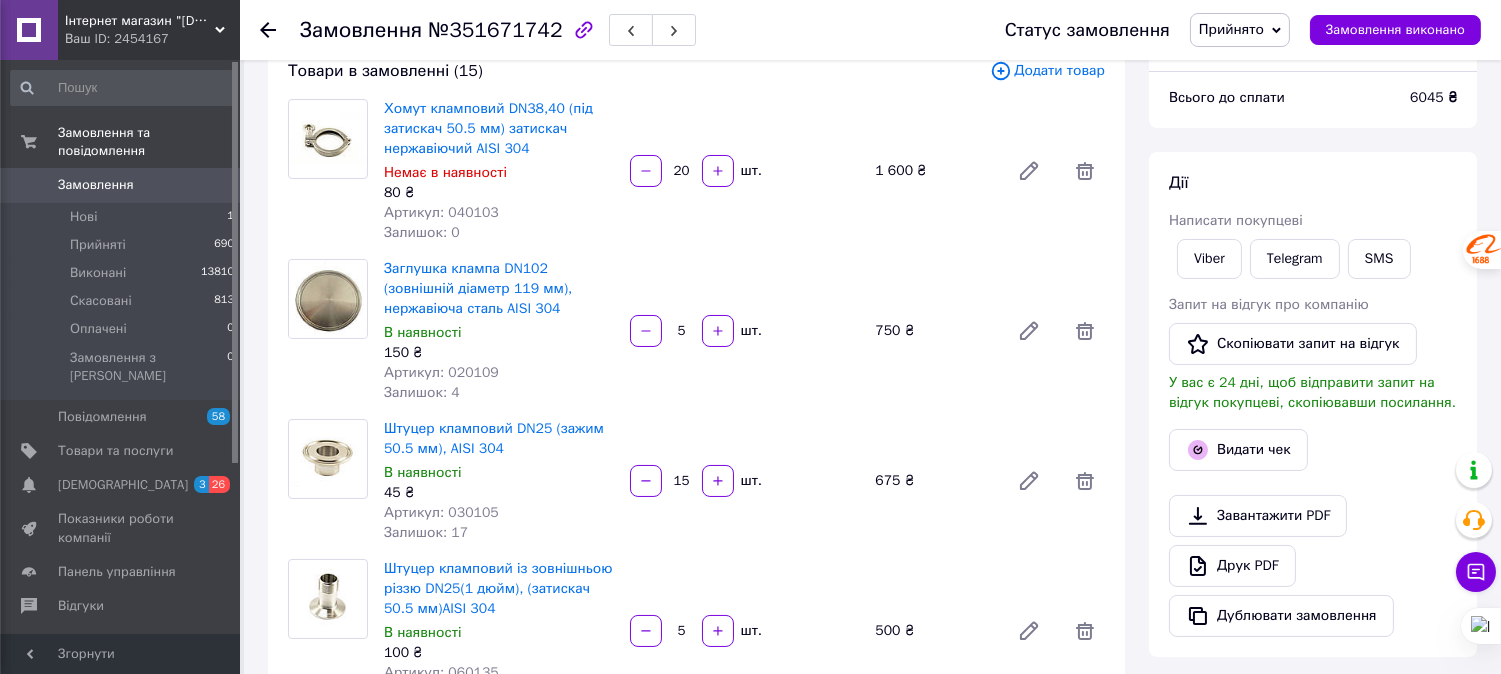 click on "Хомут кламповий DN38,40 (під затискач 50.5 мм) затискач нержавіючий AISI 304 Немає в наявності 80 ₴ Артикул: 040103 Залишок: 0 20   шт. 1 600 ₴" at bounding box center [744, 171] 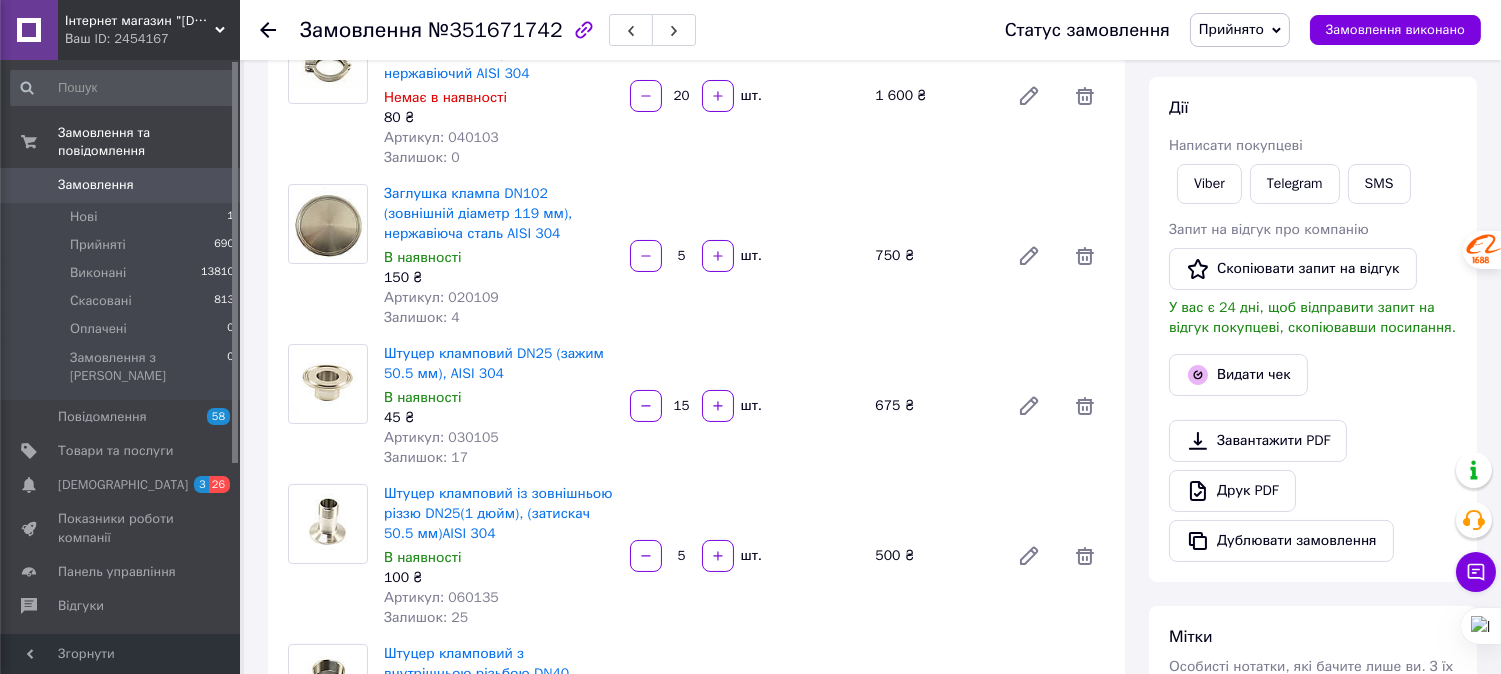 scroll, scrollTop: 0, scrollLeft: 0, axis: both 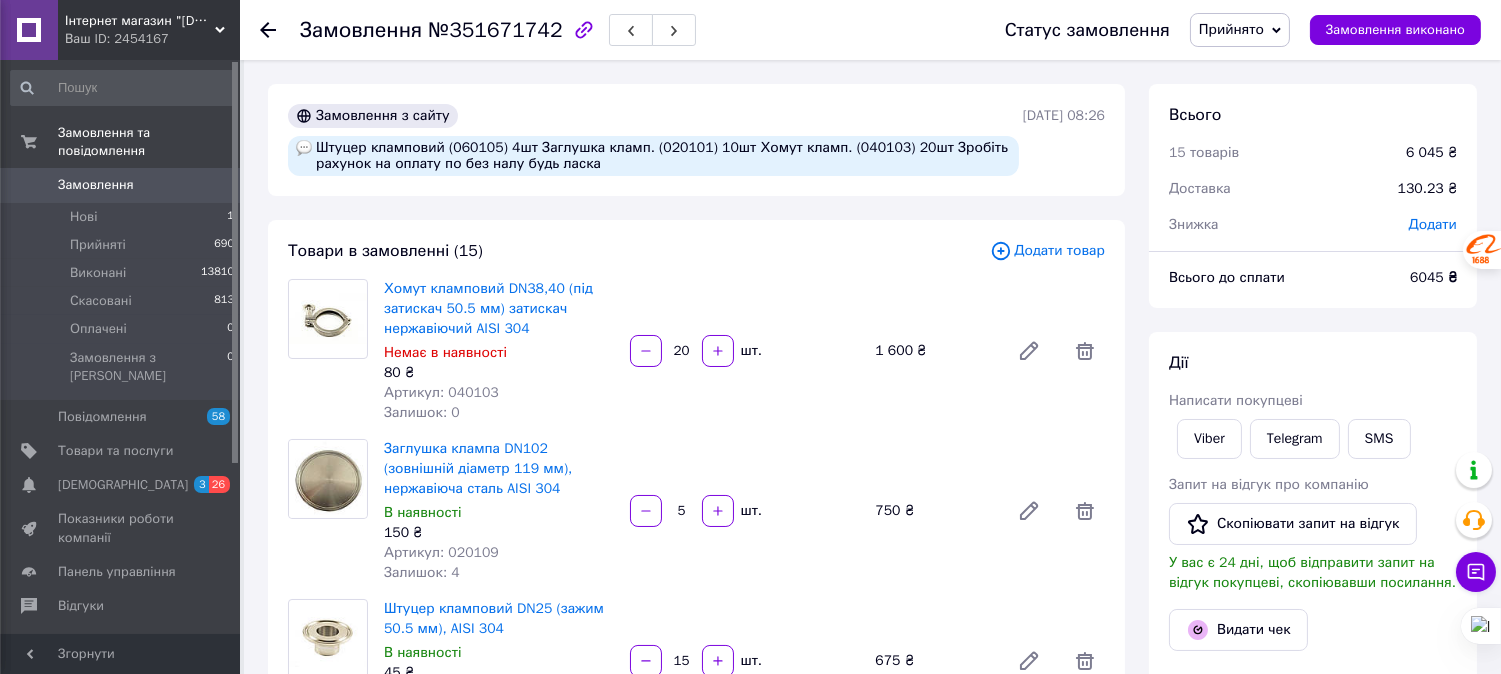 click on "Замовлення №351671742 Статус замовлення Прийнято Виконано Скасовано Оплачено Замовлення виконано Замовлення з сайту Штуцер кламповий (060105) 4шт
Заглушка кламп. (020101) 10шт
Хомут кламп. (040103) 20шт
Зробіть рахунок на оплату по без налу будь ласка  08.07.2025 | 08:26 Товари в замовленні (15) Додати товар Хомут кламповий DN38,40 (під затискач 50.5 мм) затискач нержавіючий AISI 304 Немає в наявності 80 ₴ Артикул: 040103 Залишок: 0 20   шт. 1 600 ₴ Заглушка клампа DN102 (зовнішній діаметр 119 мм), нержавіюча сталь AISI 304 В наявності 150 ₴ Артикул: 020109 Залишок: 4 5   шт. 750 ₴ В наявності 45 ₴ Артикул: 030105 15   шт." at bounding box center (872, 2045) 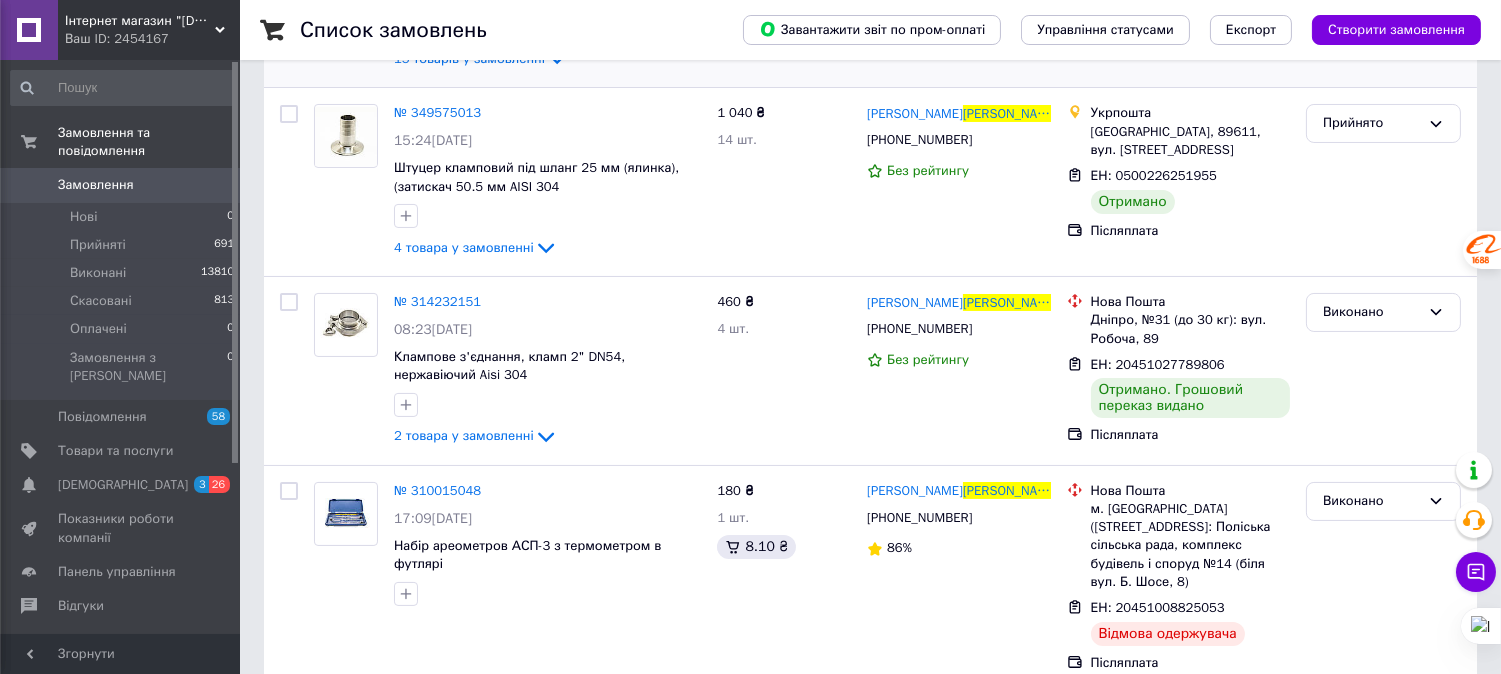 scroll, scrollTop: 547, scrollLeft: 0, axis: vertical 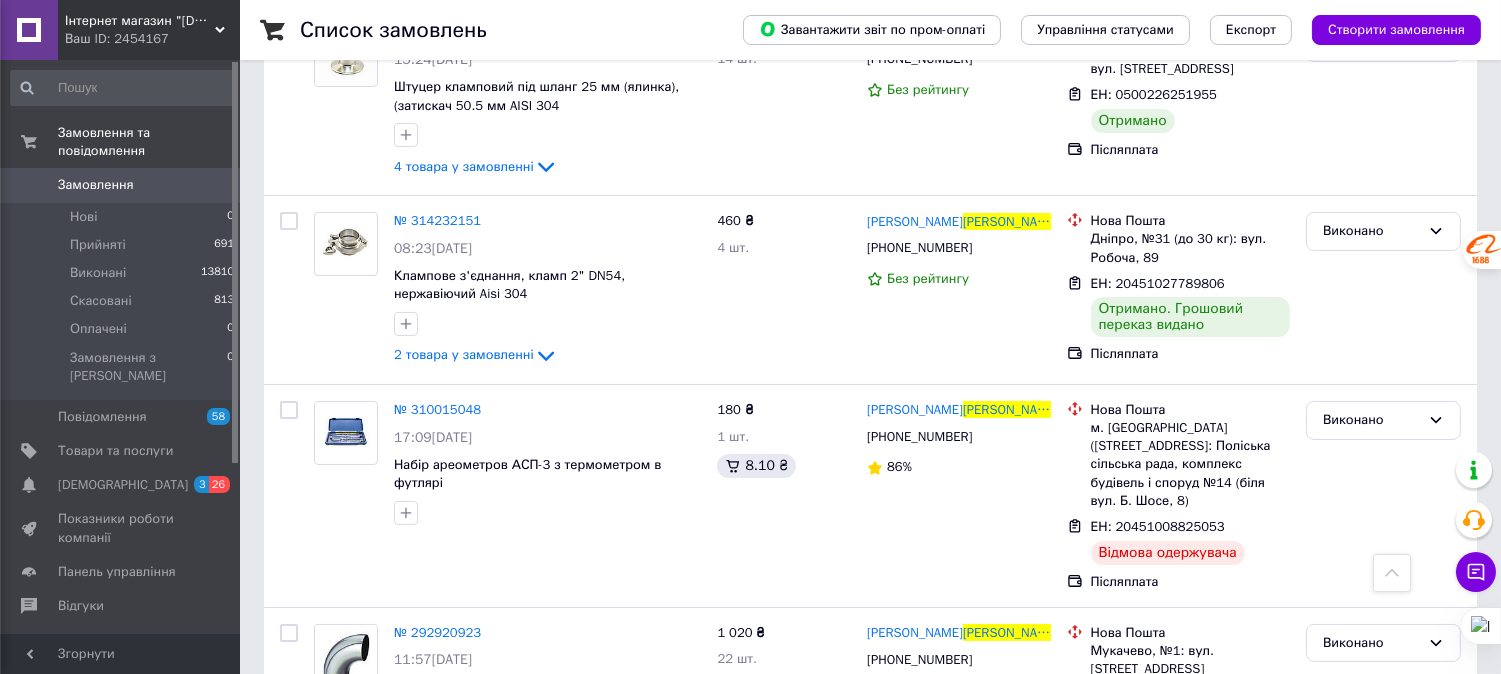 click on "Замовлення" at bounding box center (121, 185) 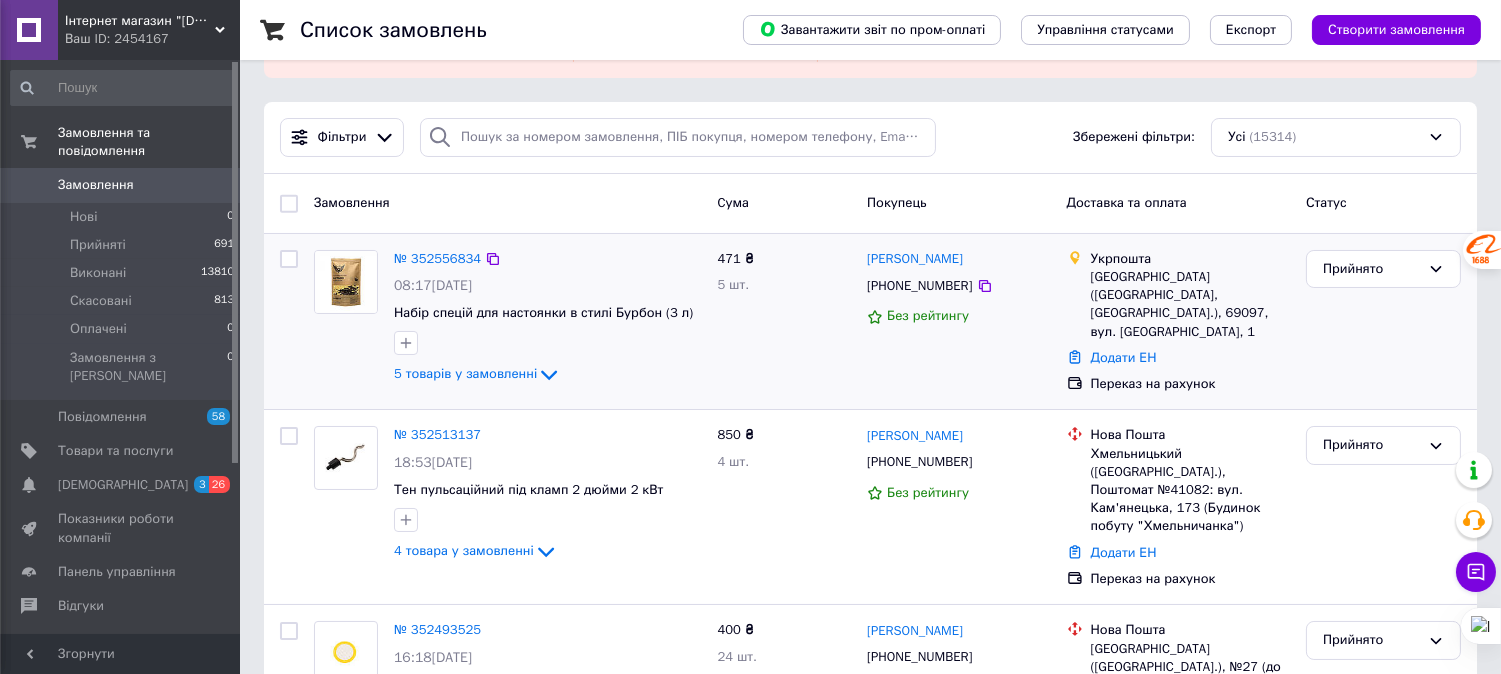 scroll, scrollTop: 81, scrollLeft: 0, axis: vertical 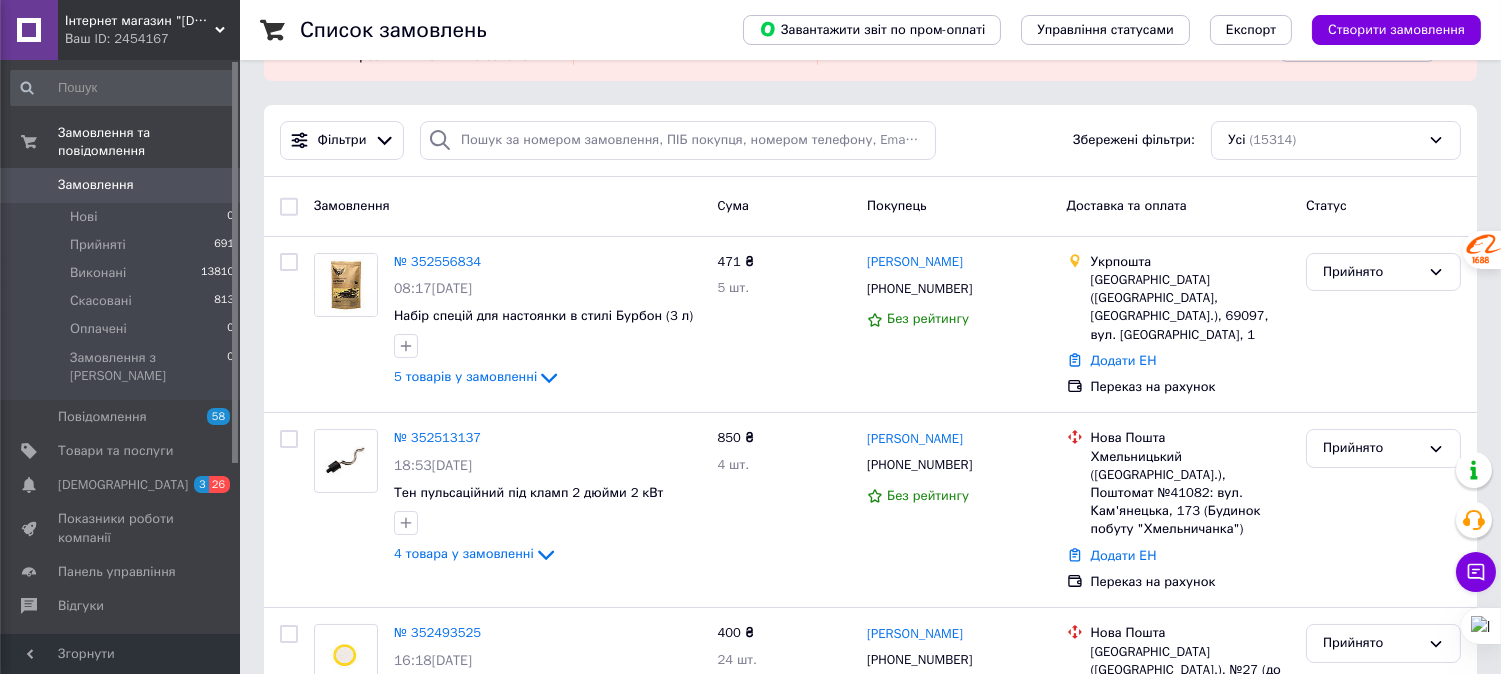 click on "Cума" at bounding box center (784, 206) 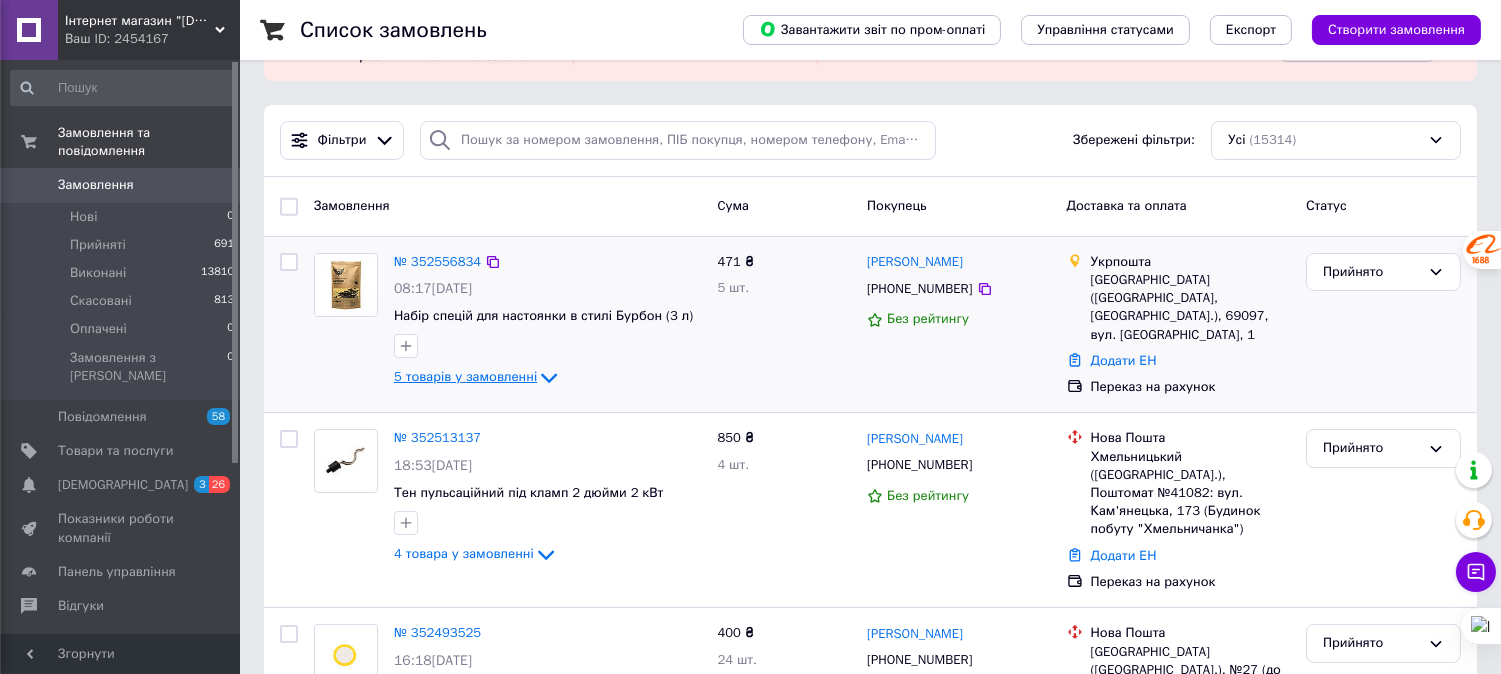 click on "5 товарів у замовленні" at bounding box center (465, 377) 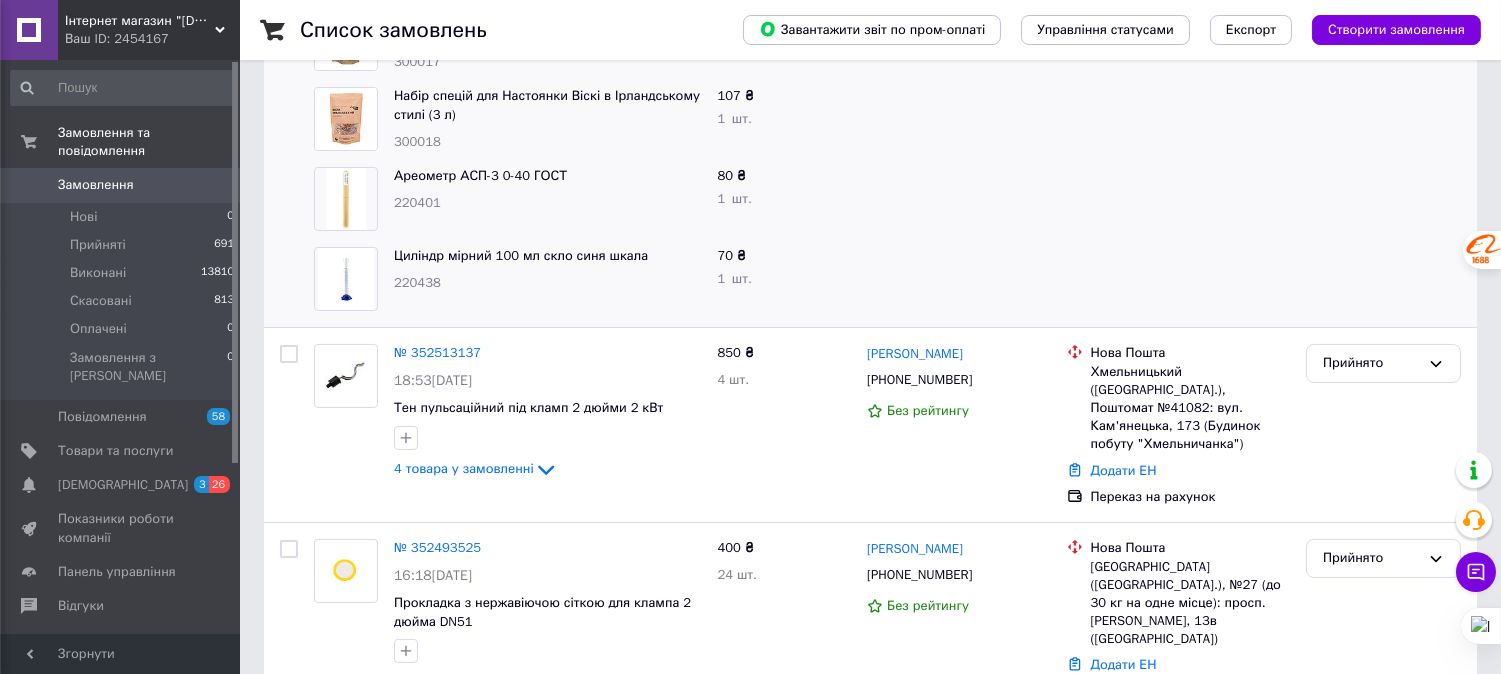 scroll, scrollTop: 570, scrollLeft: 0, axis: vertical 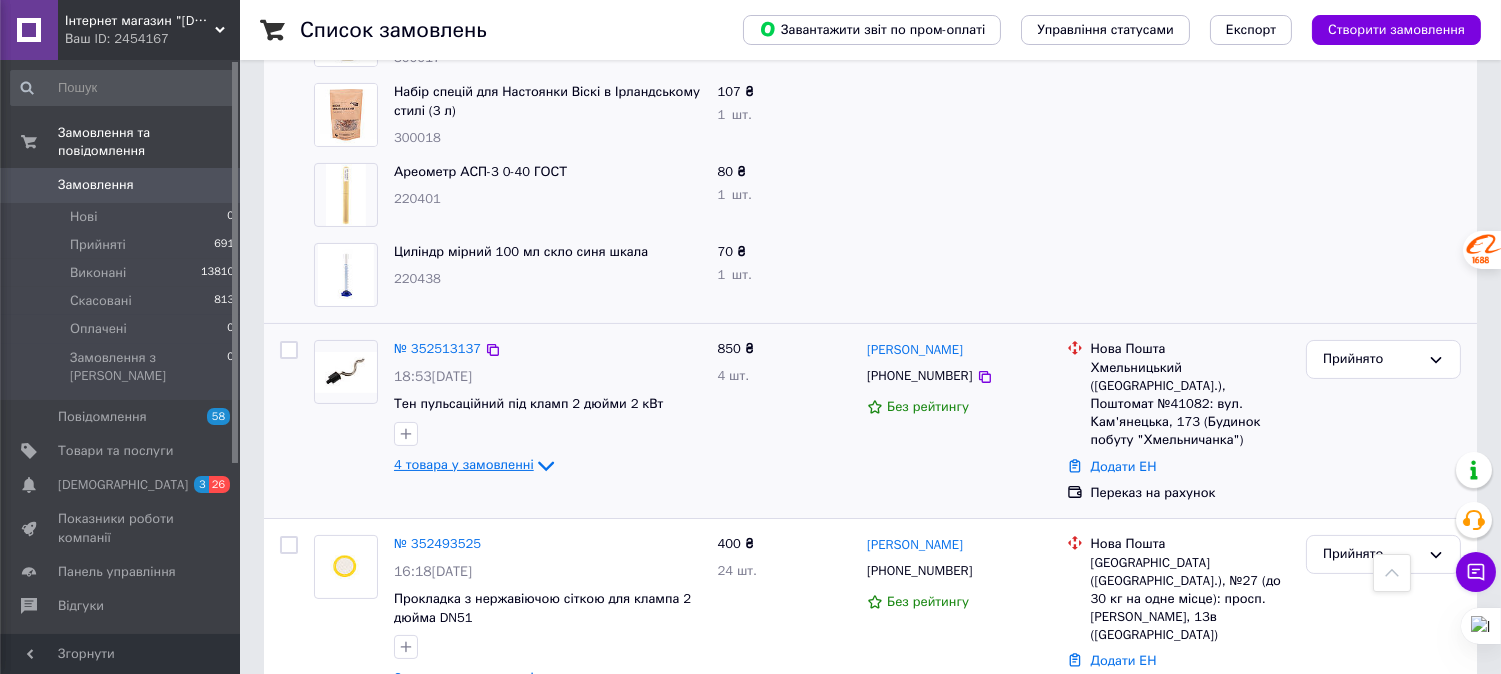 click on "4 товара у замовленні" at bounding box center [464, 464] 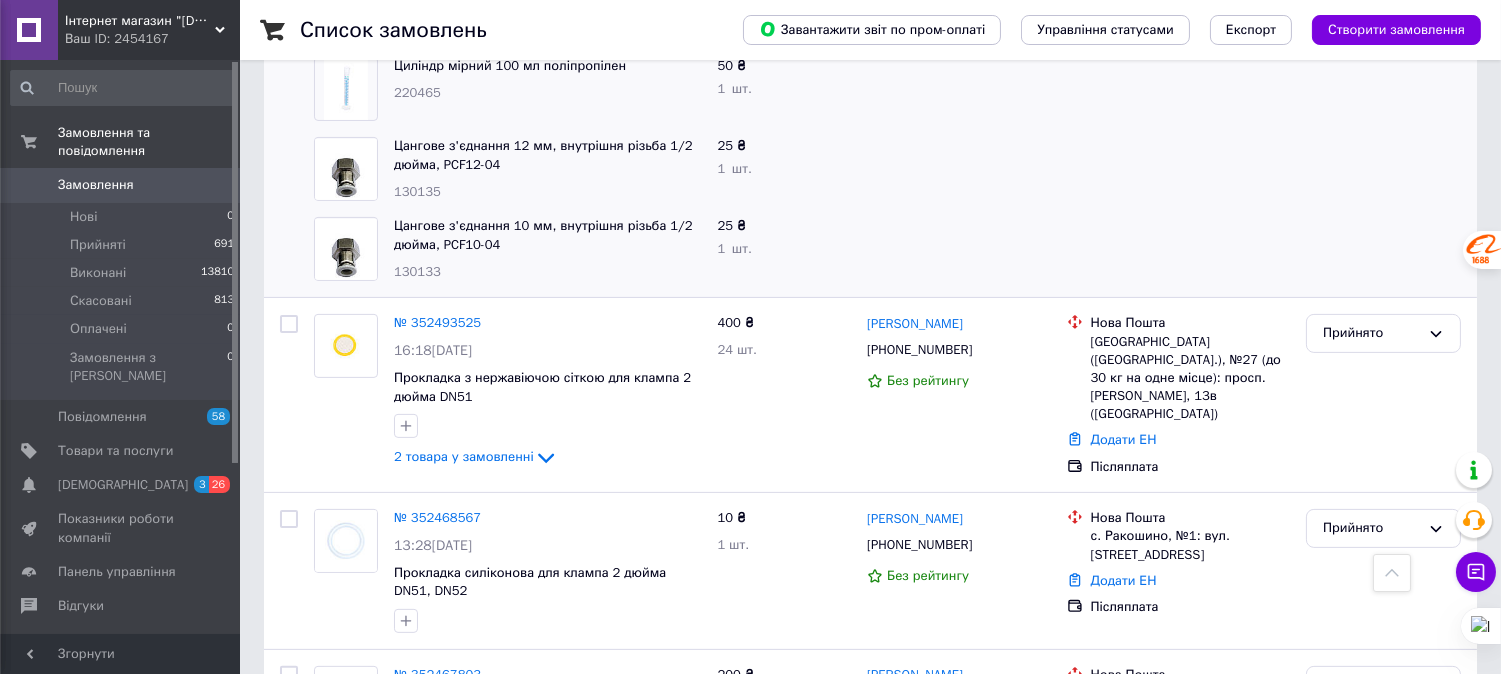 scroll, scrollTop: 1125, scrollLeft: 0, axis: vertical 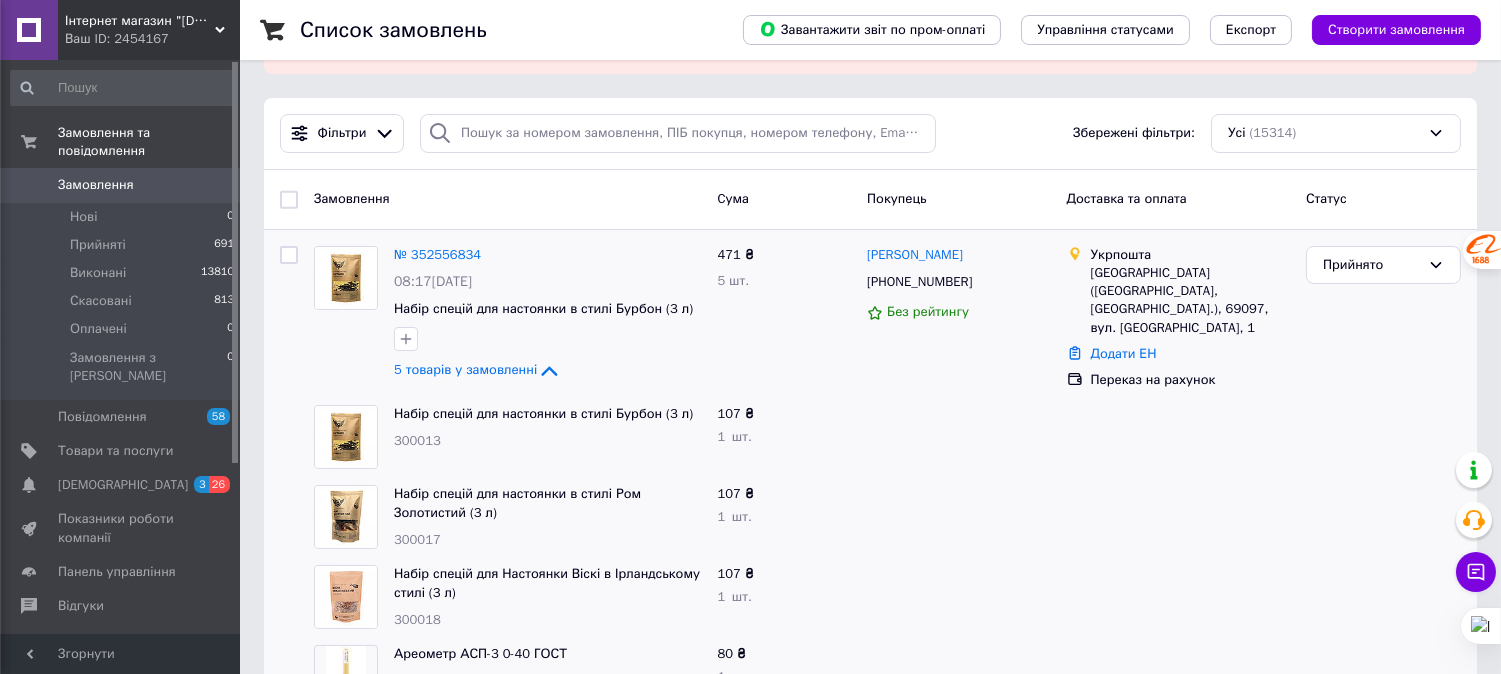 click on "Замовлення" at bounding box center [507, 199] 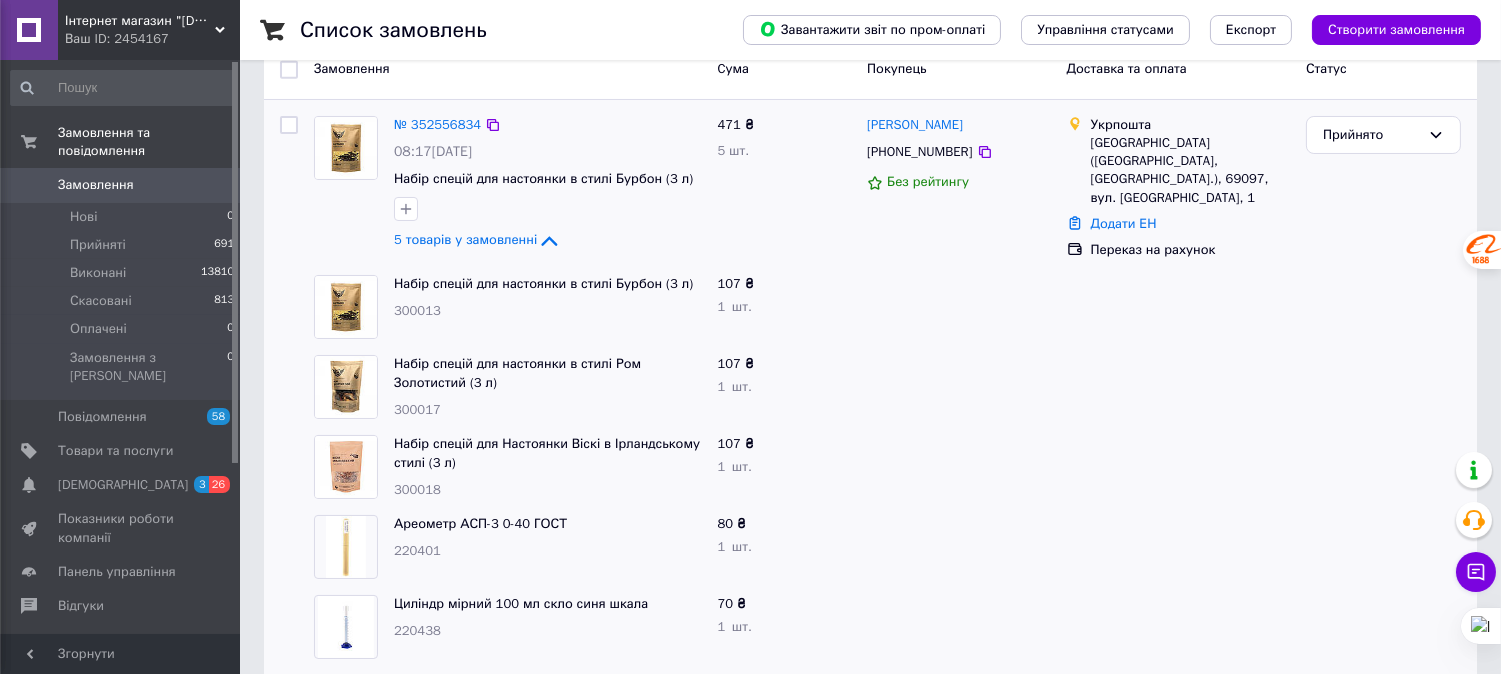 scroll, scrollTop: 214, scrollLeft: 0, axis: vertical 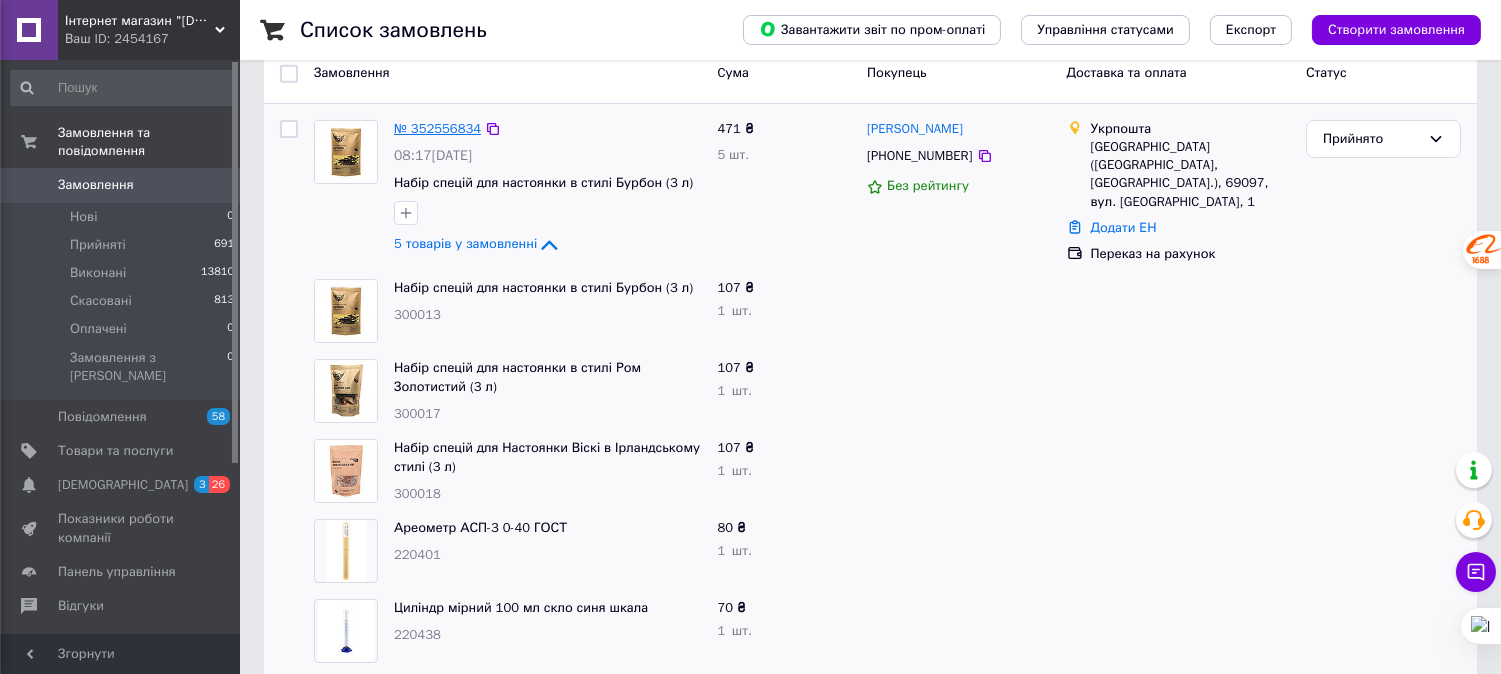 click on "№ 352556834" at bounding box center (437, 128) 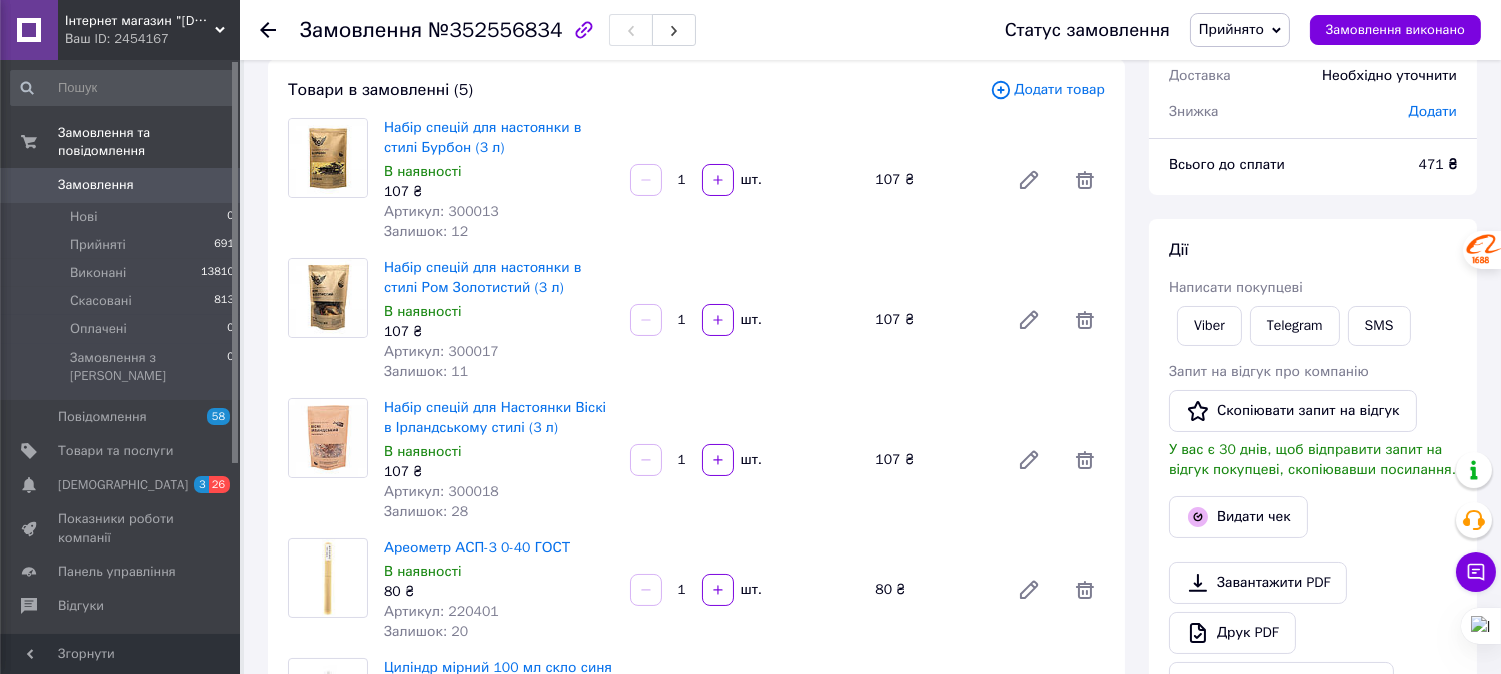 scroll, scrollTop: 111, scrollLeft: 0, axis: vertical 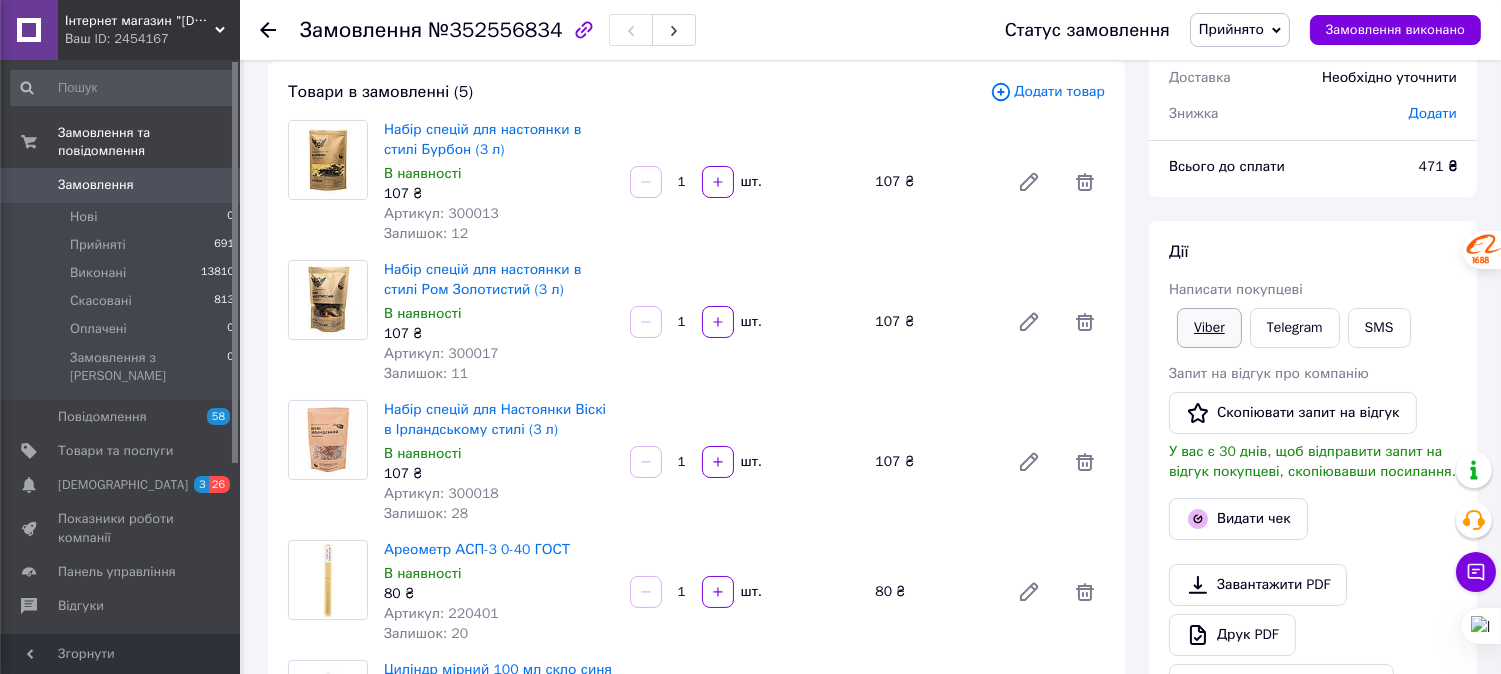click on "Viber" at bounding box center (1209, 328) 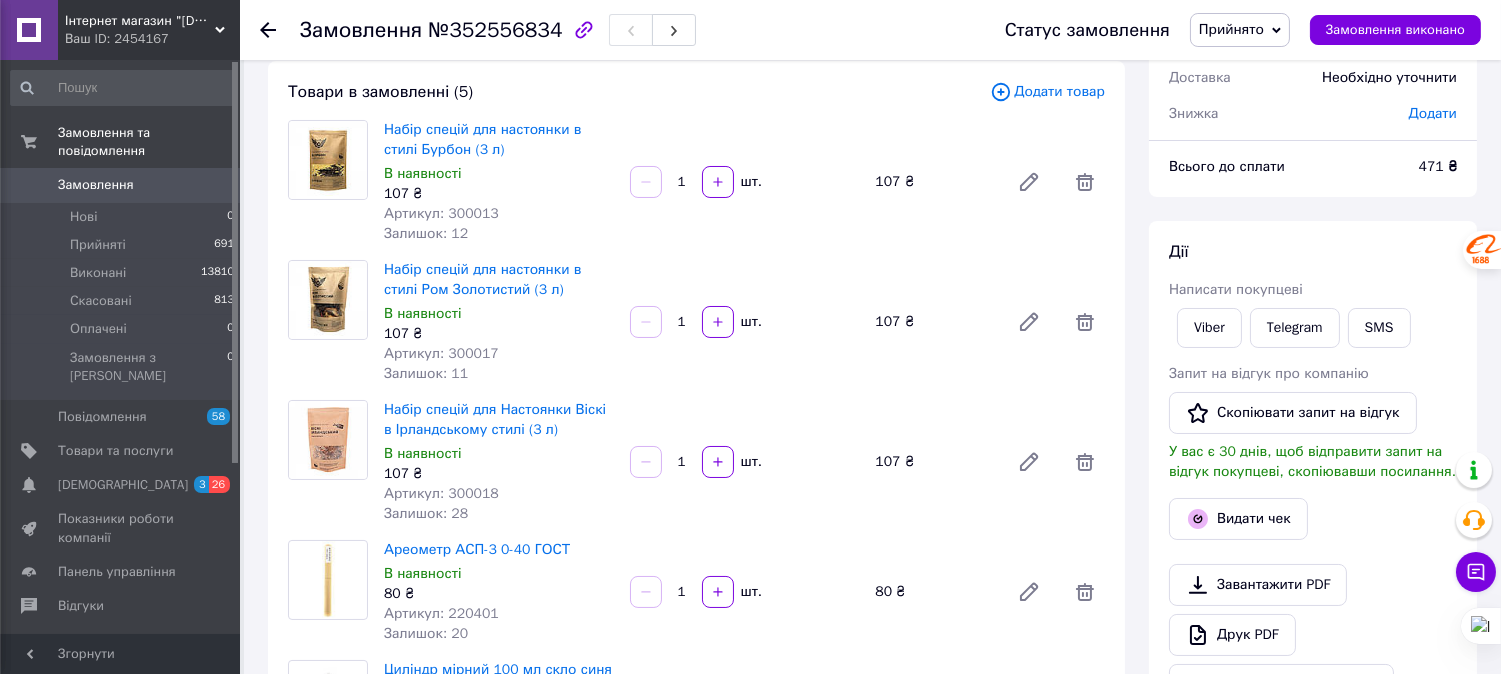 click on "Замовлення №352556834 Статус замовлення Прийнято Виконано Скасовано Оплачено Замовлення виконано" at bounding box center (870, 30) 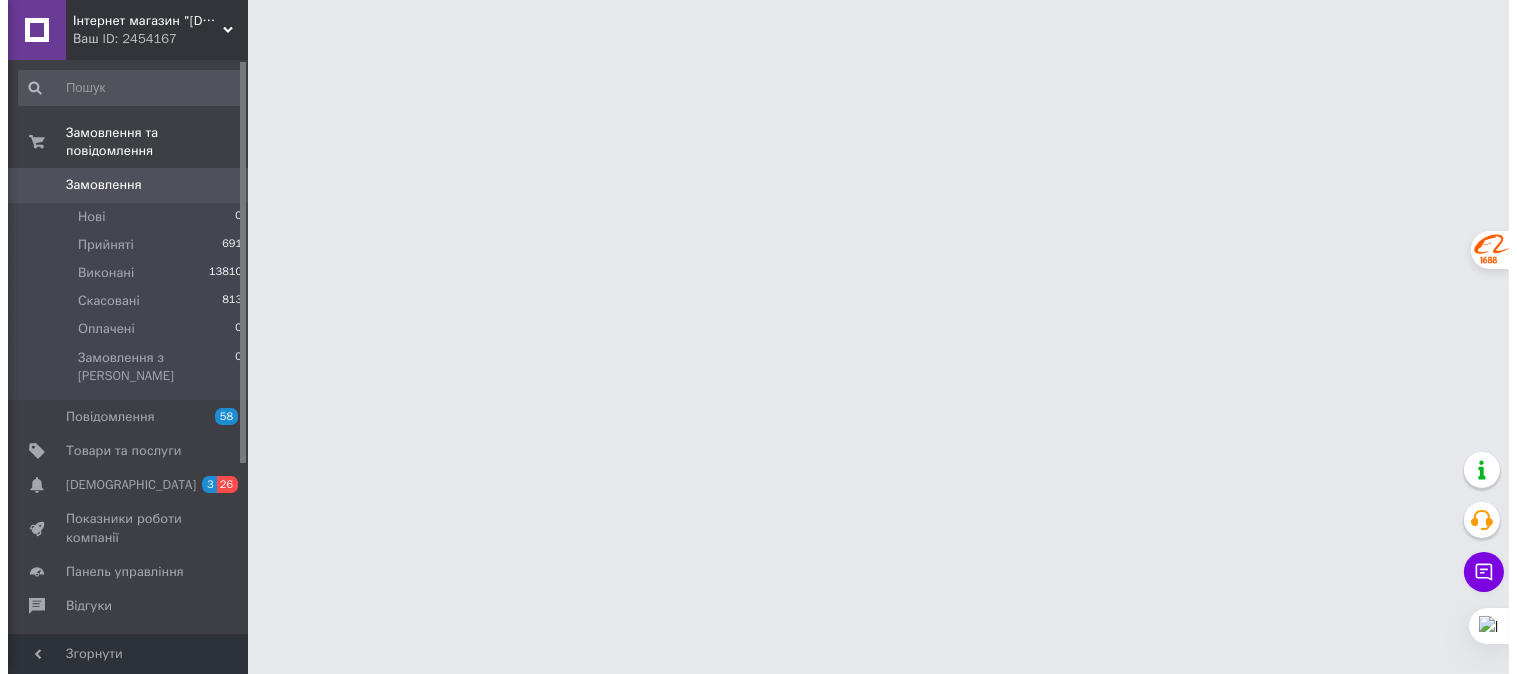 scroll, scrollTop: 0, scrollLeft: 0, axis: both 